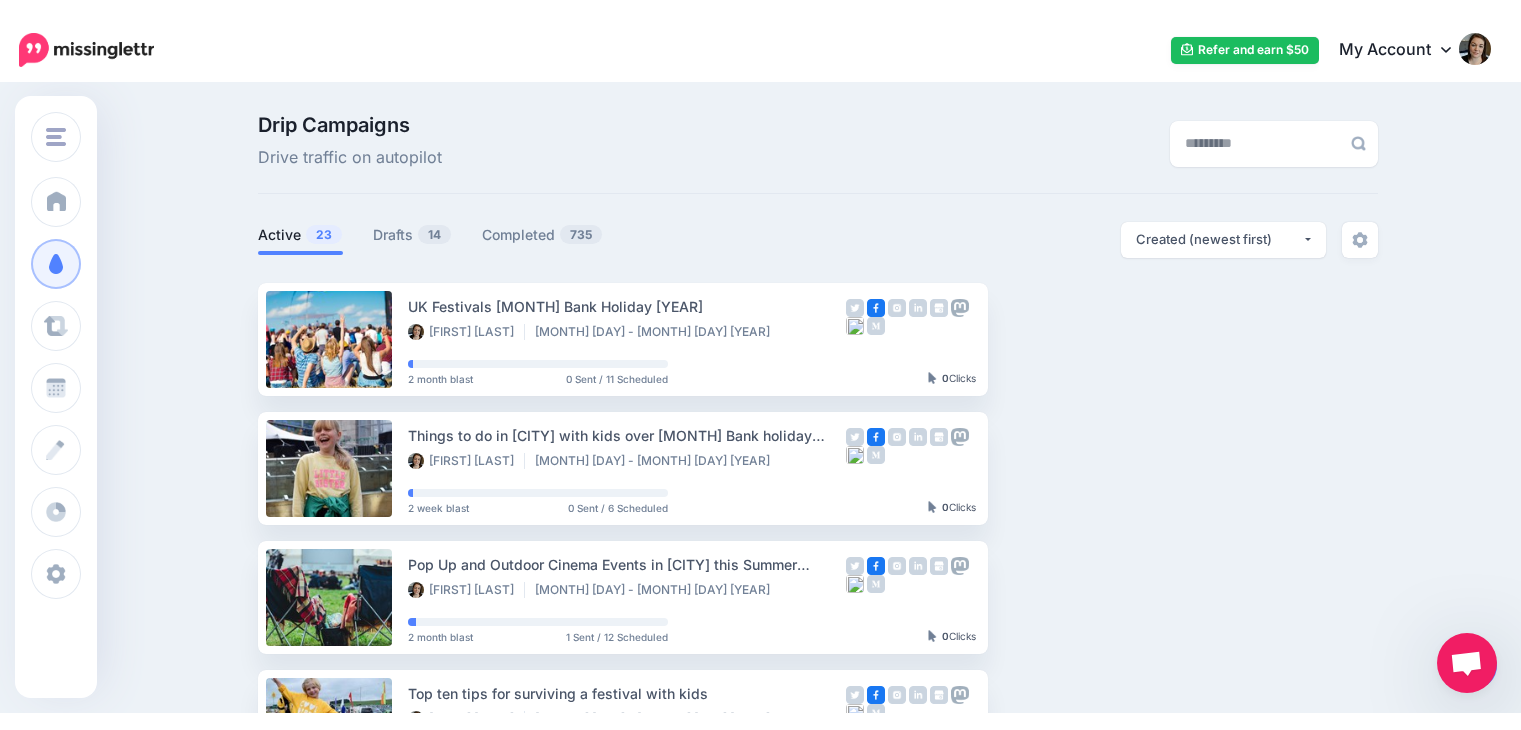 scroll, scrollTop: 0, scrollLeft: 0, axis: both 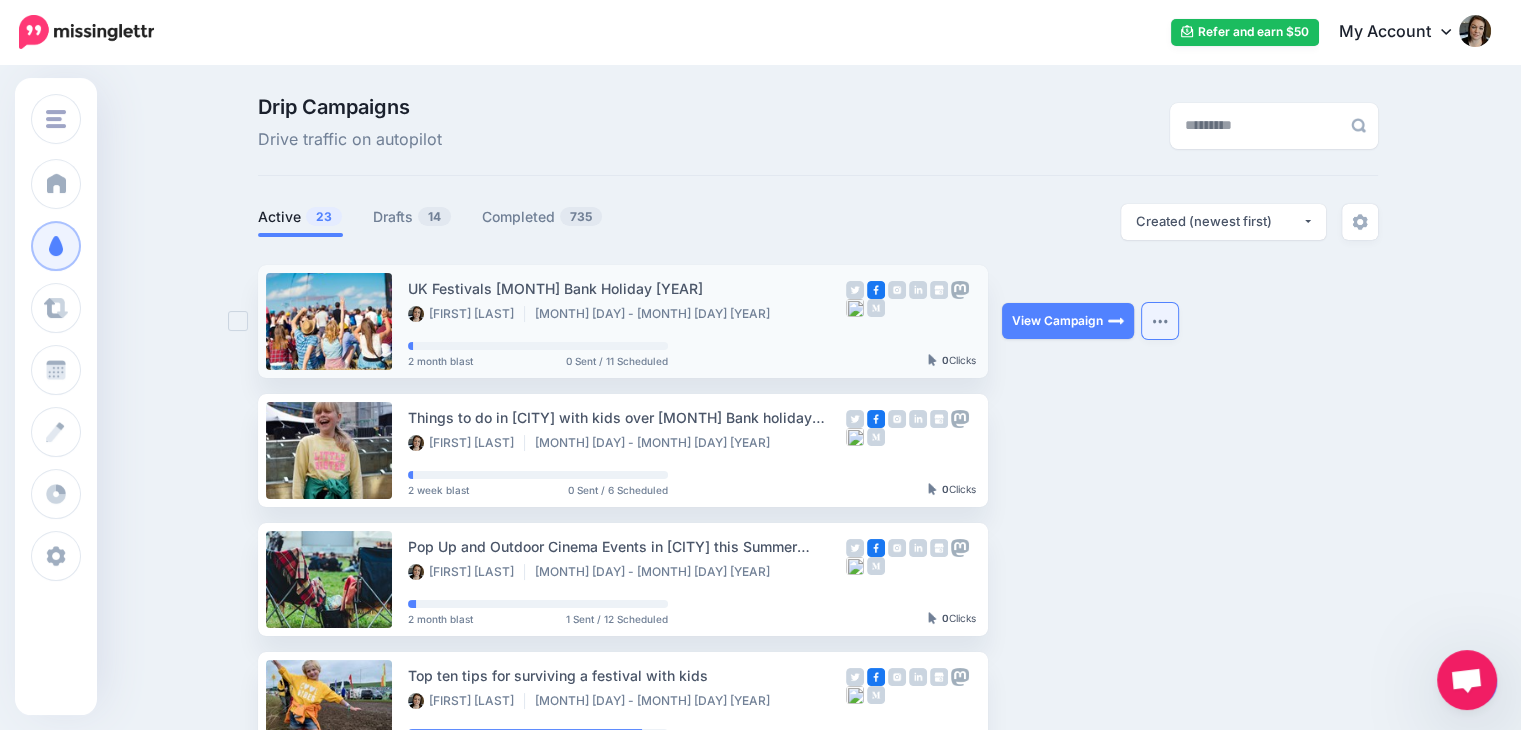 click at bounding box center (1160, 321) 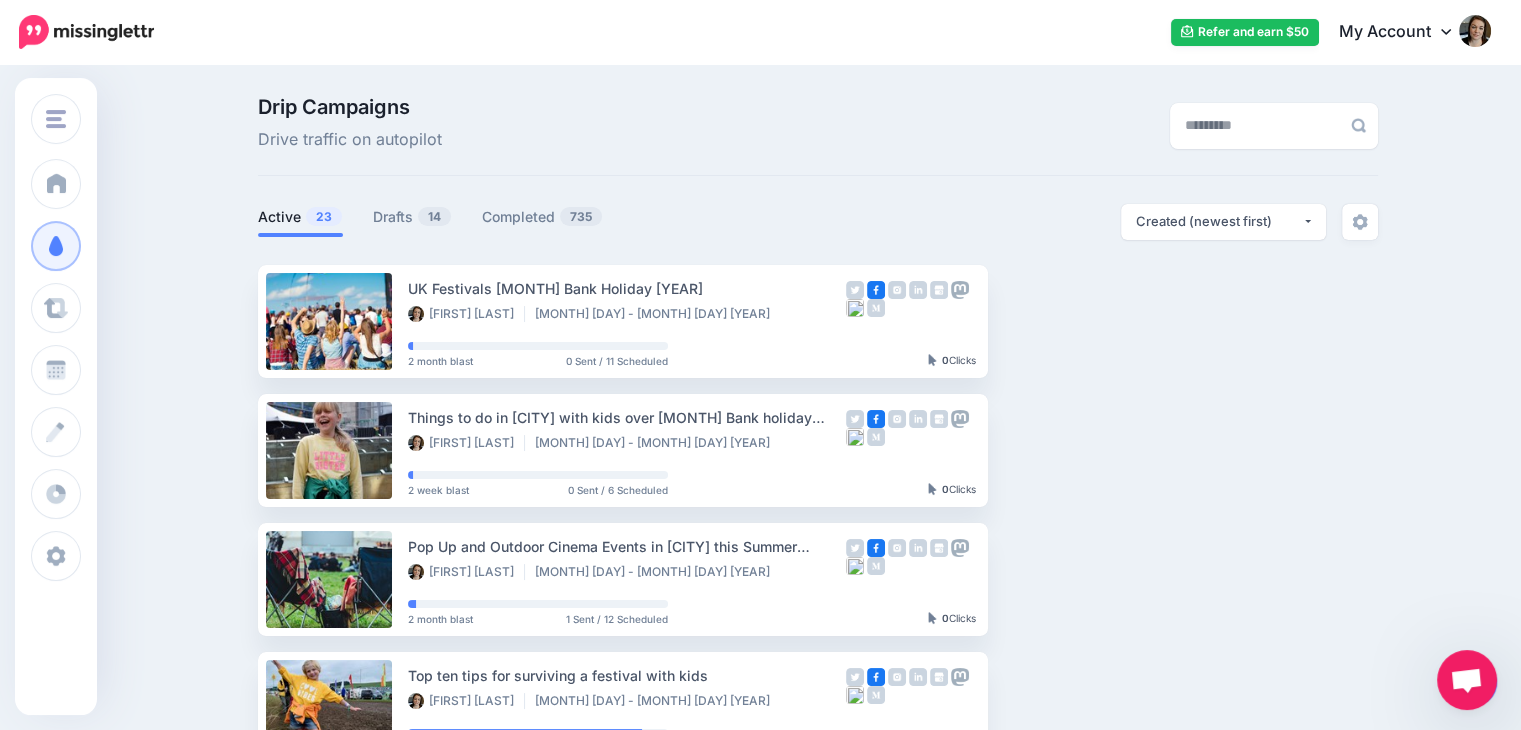 click on "UK Festivals August Bank Holiday [2025]
Colette Burgess
Aug 6 - Sep 15 2025
2 month blast
0 Sent / 11 Scheduled
0" at bounding box center (818, 902) 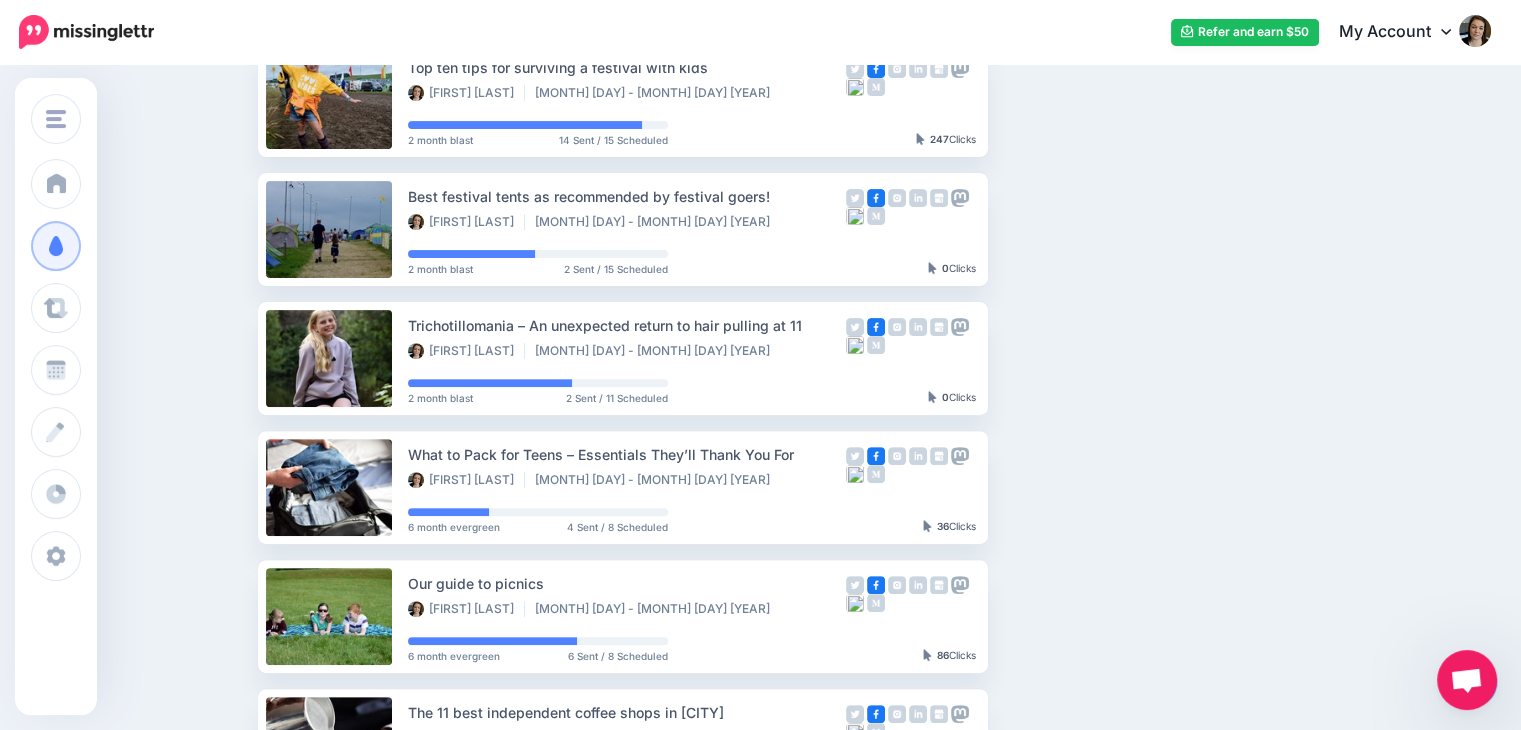 scroll, scrollTop: 609, scrollLeft: 0, axis: vertical 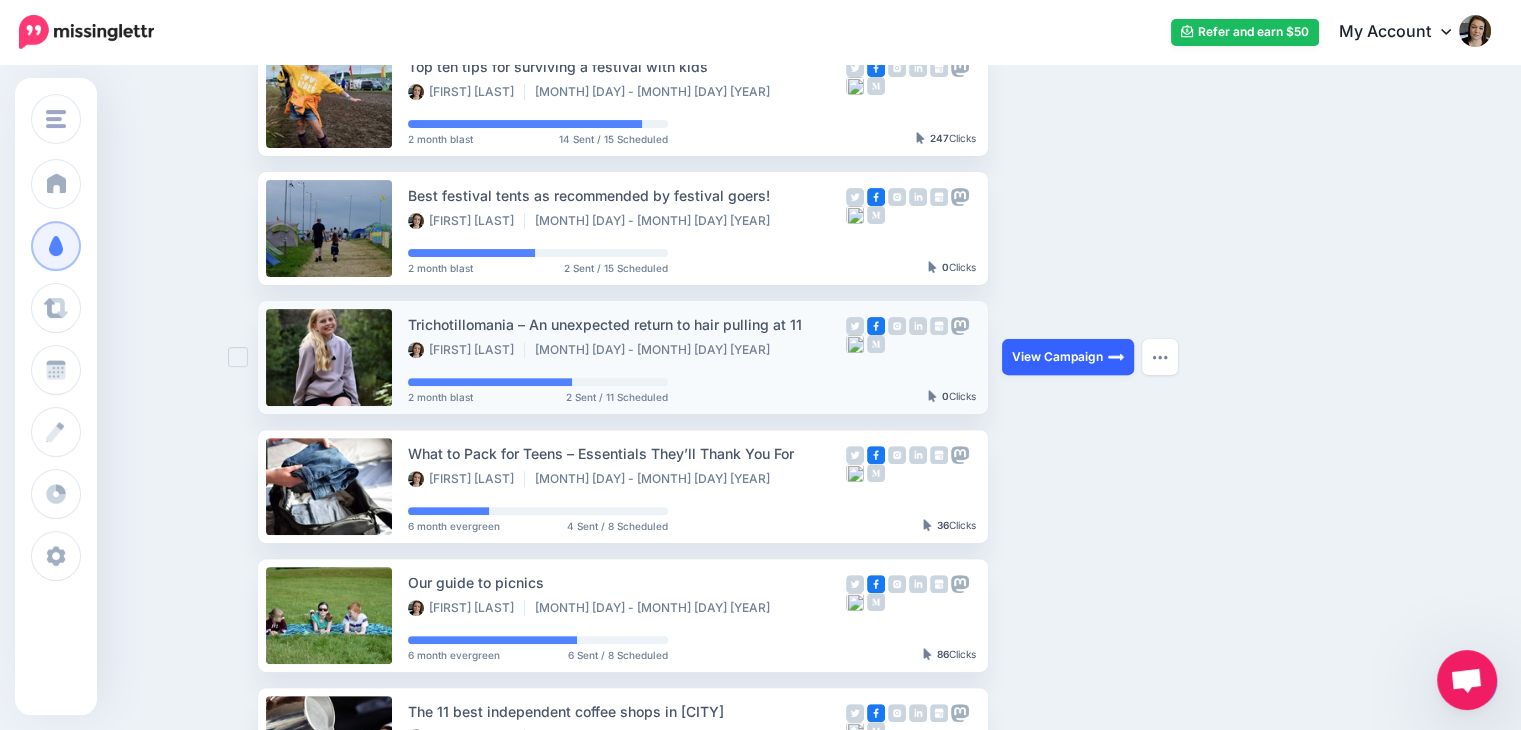 click at bounding box center (1116, 357) 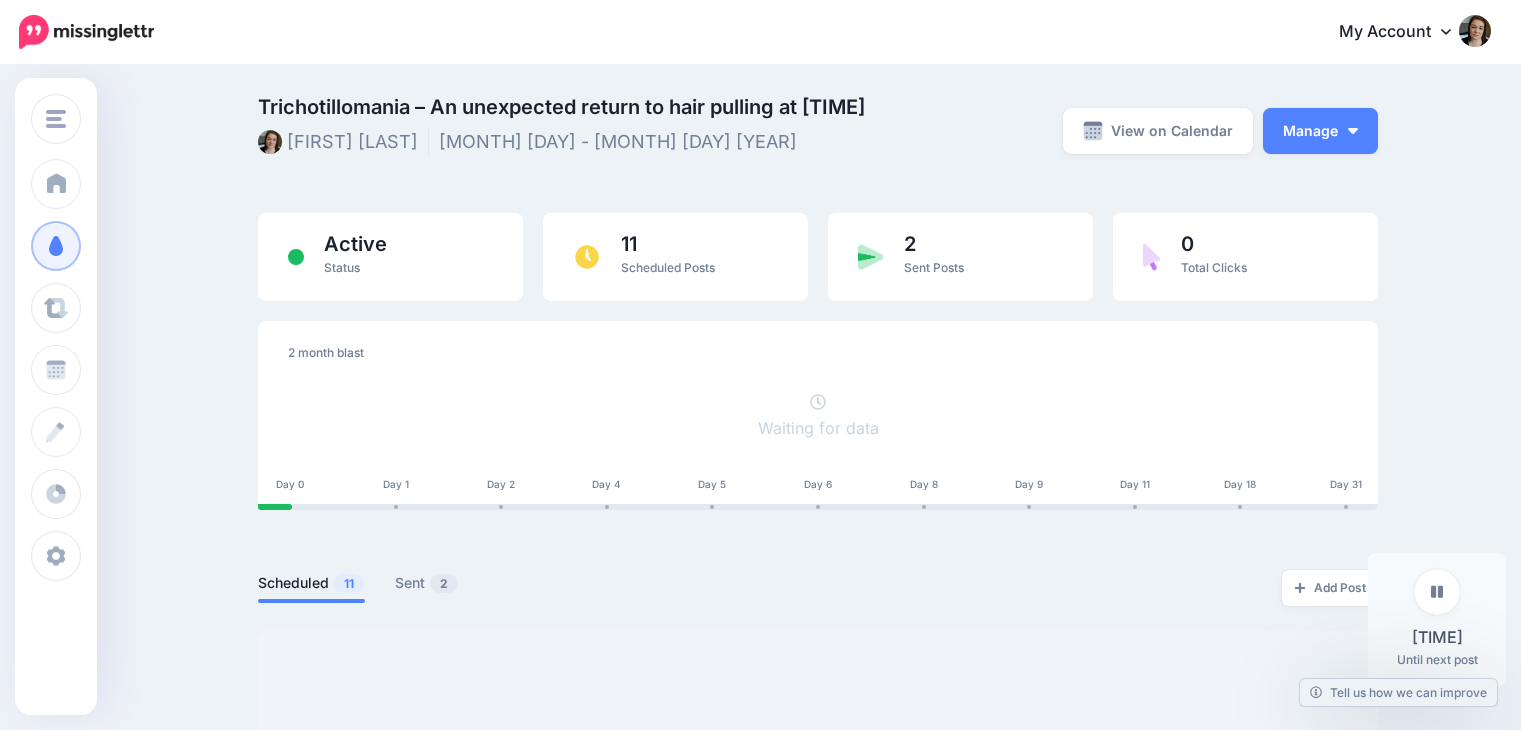 scroll, scrollTop: 0, scrollLeft: 0, axis: both 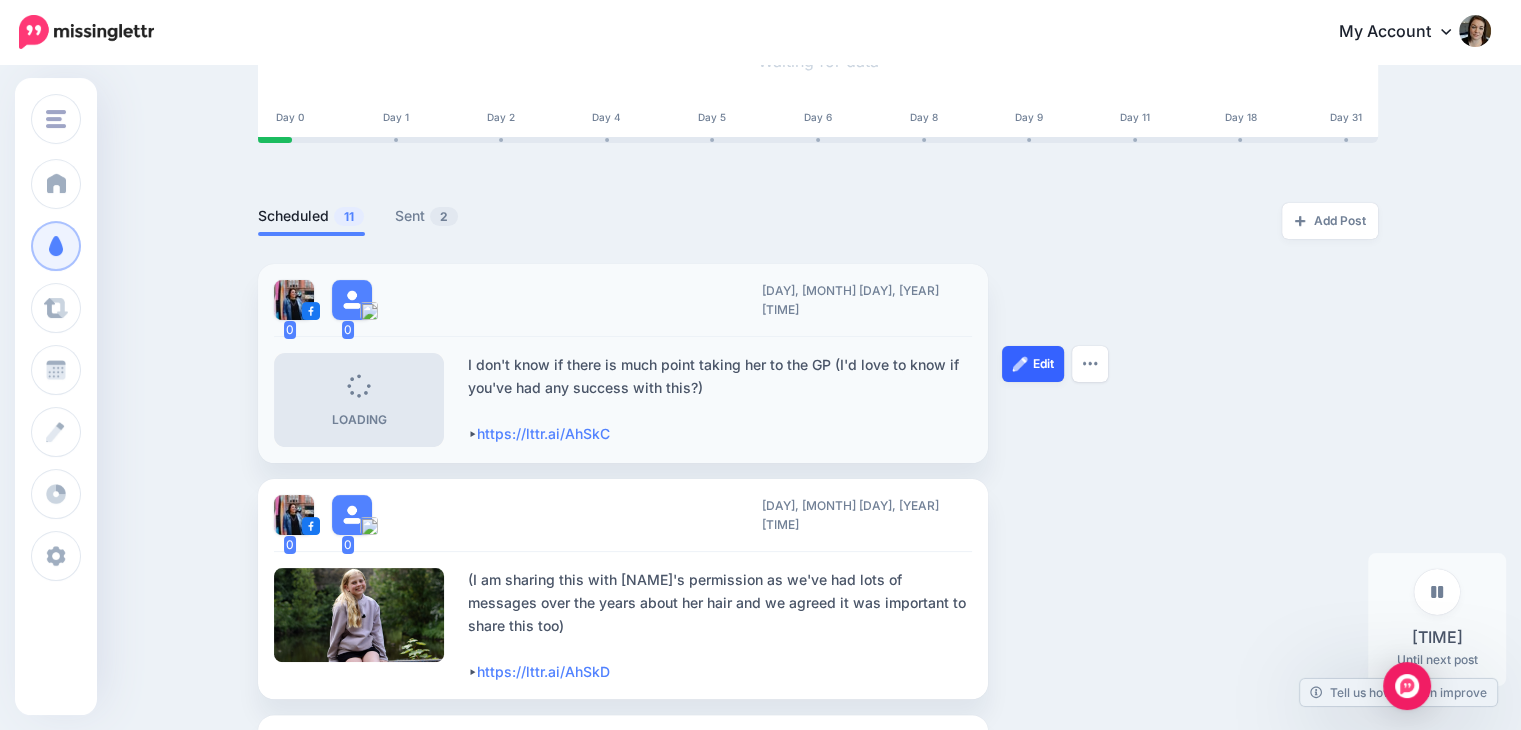 click on "Edit" at bounding box center (1033, 364) 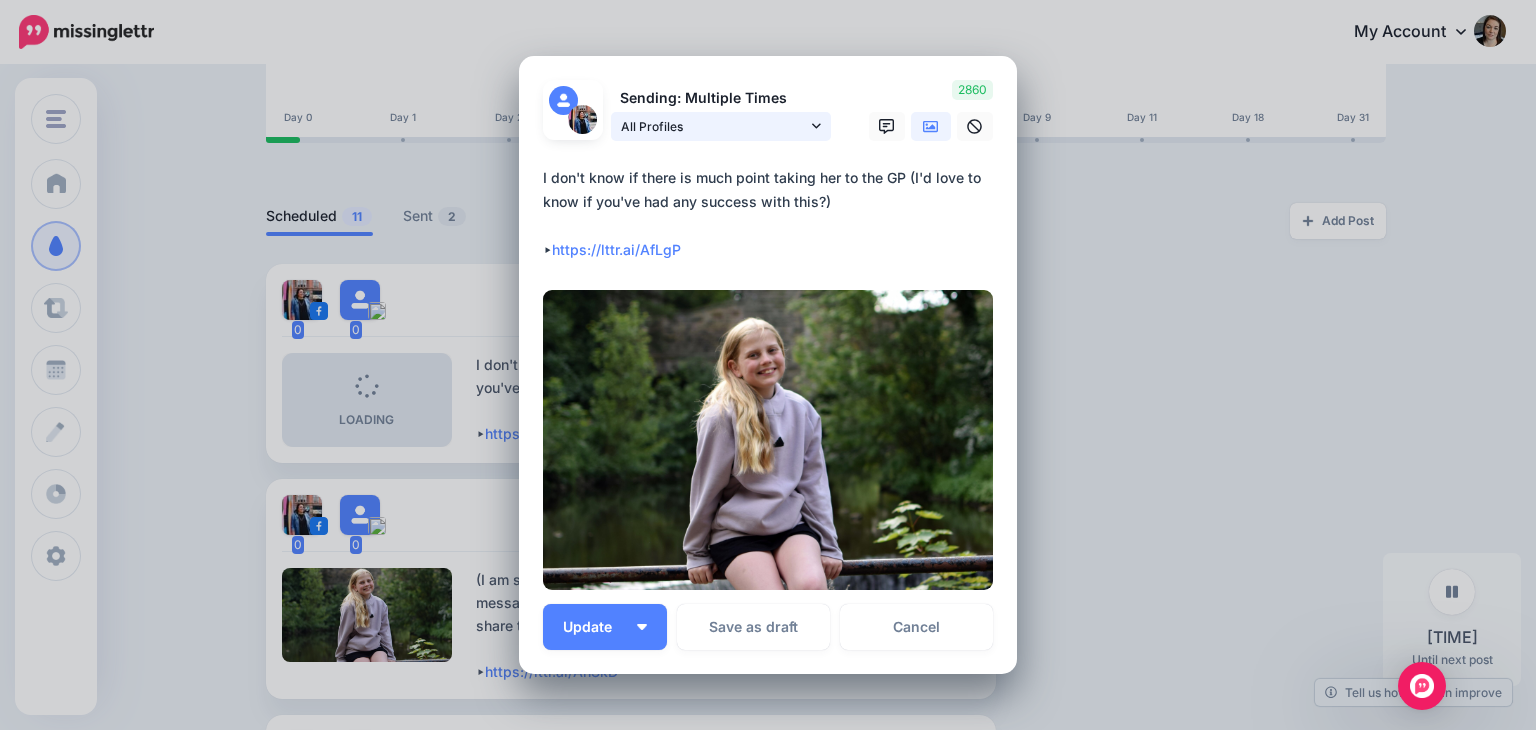 click on "All
Profiles" at bounding box center (721, 126) 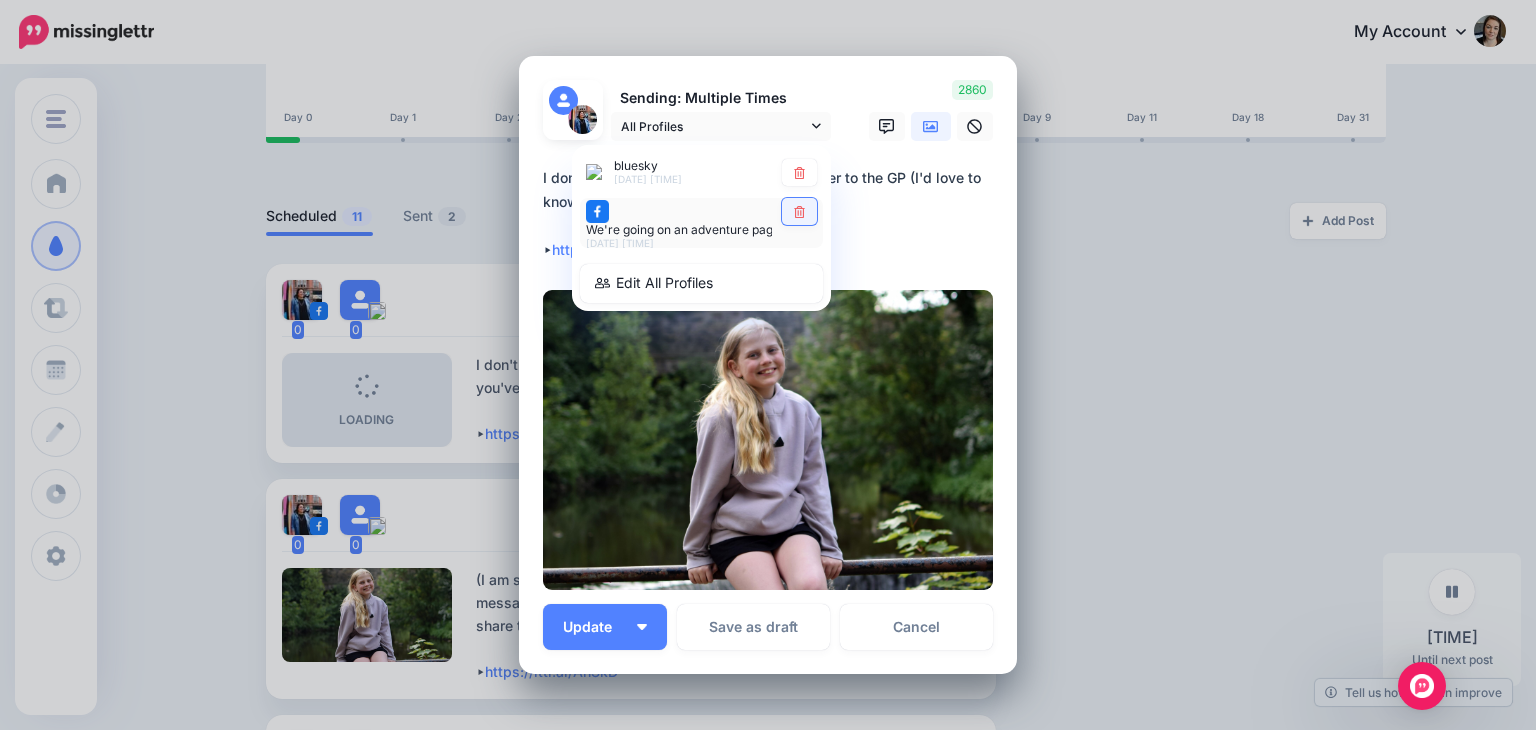 click 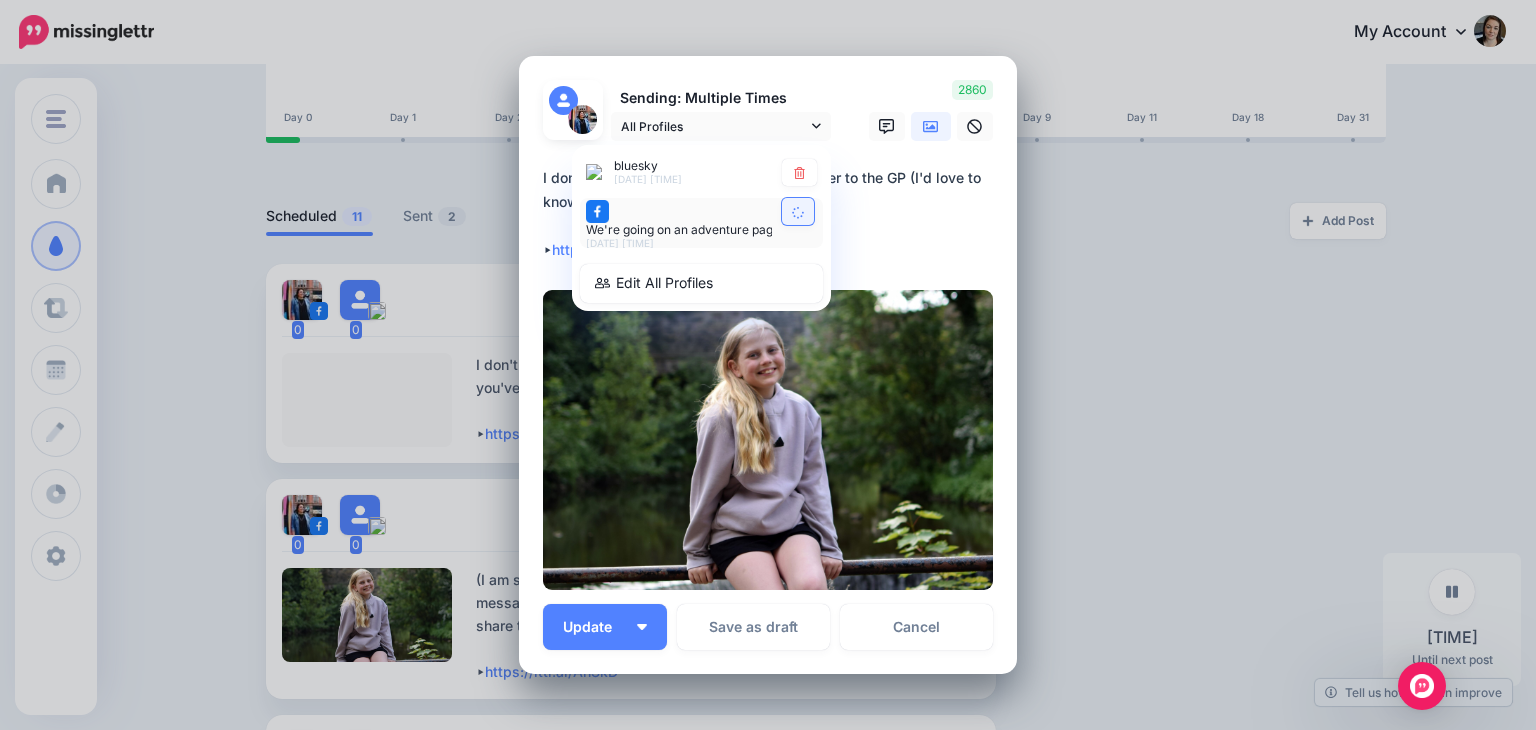type on "**********" 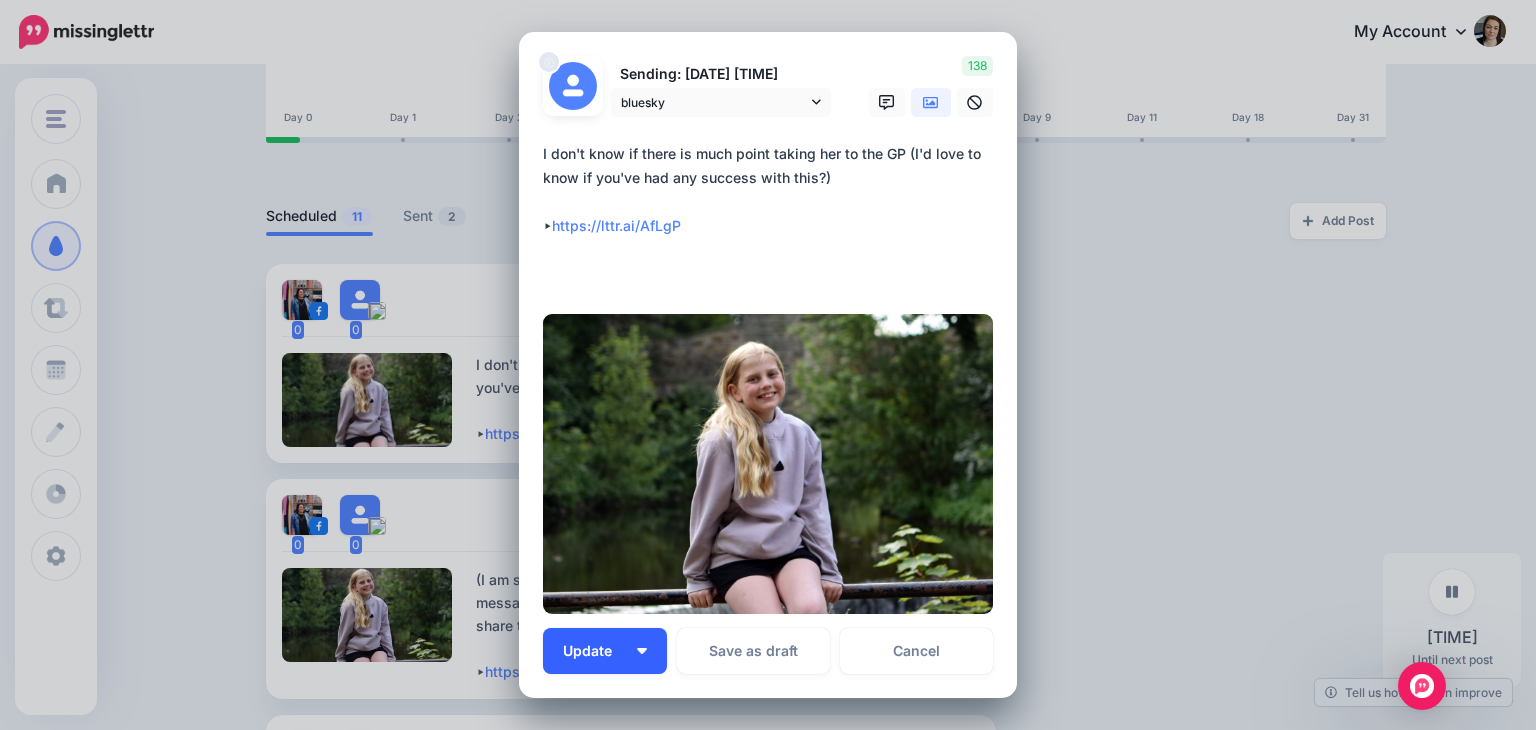 click on "Update" at bounding box center (595, 651) 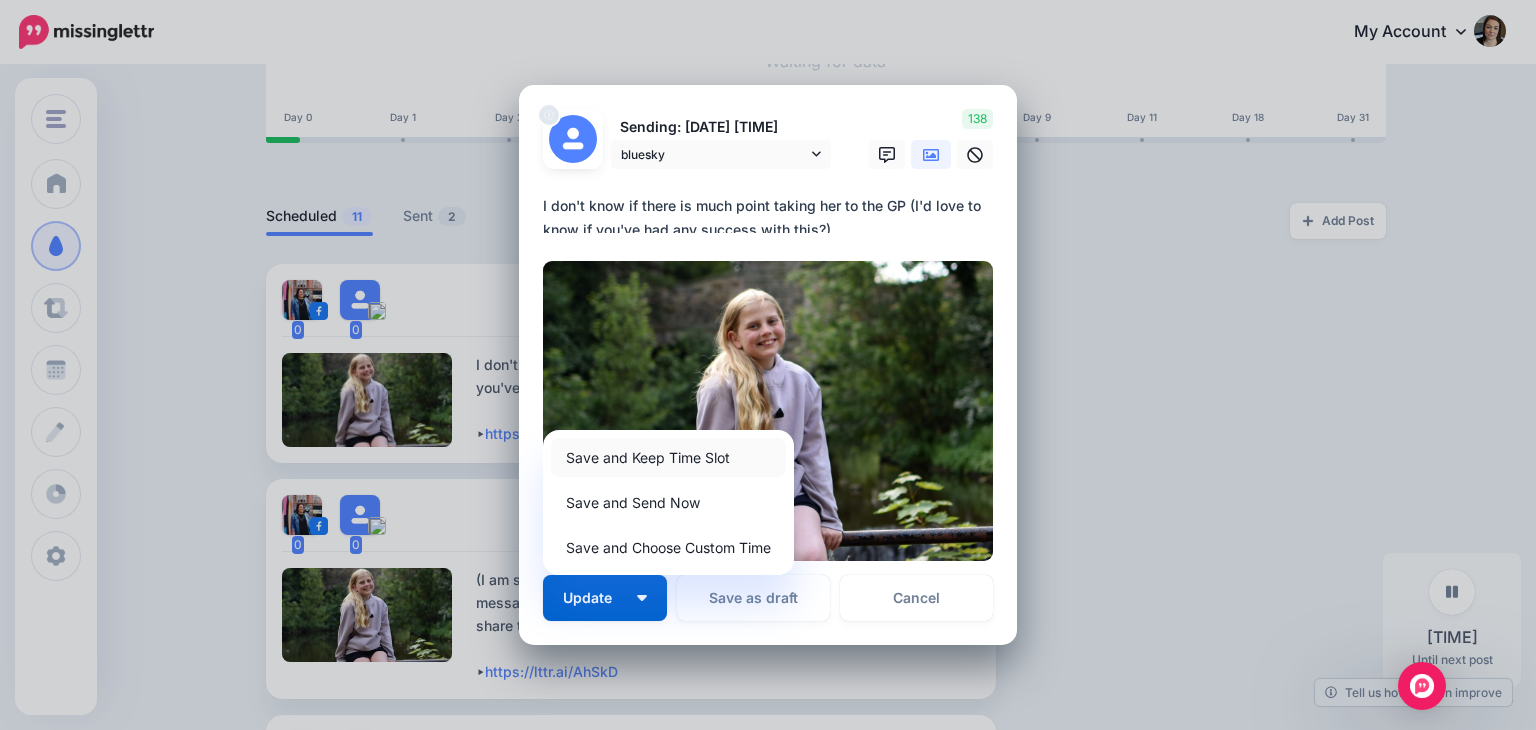 click on "Save and Keep Time Slot" at bounding box center (668, 457) 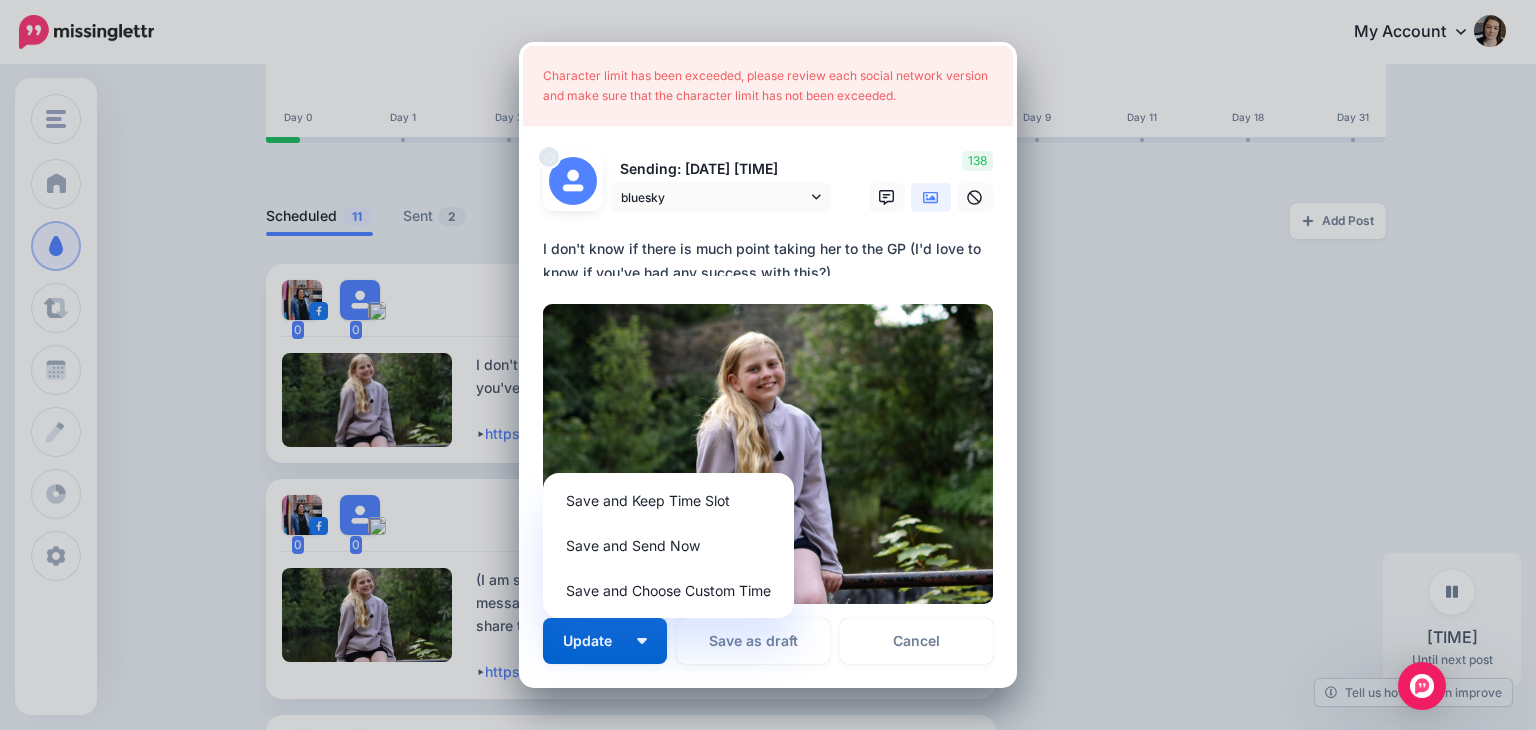 click on "**********" at bounding box center (773, 256) 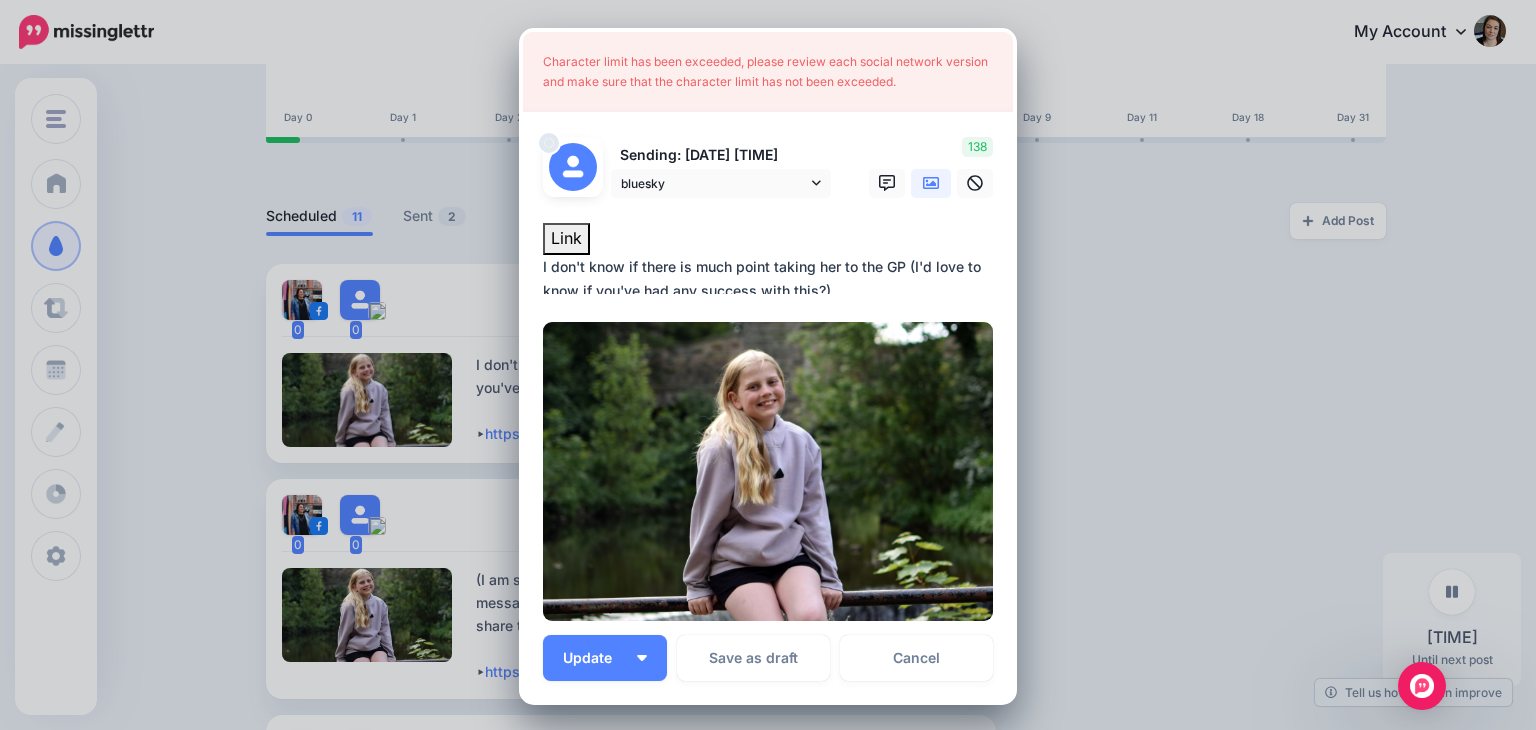 scroll, scrollTop: 40, scrollLeft: 0, axis: vertical 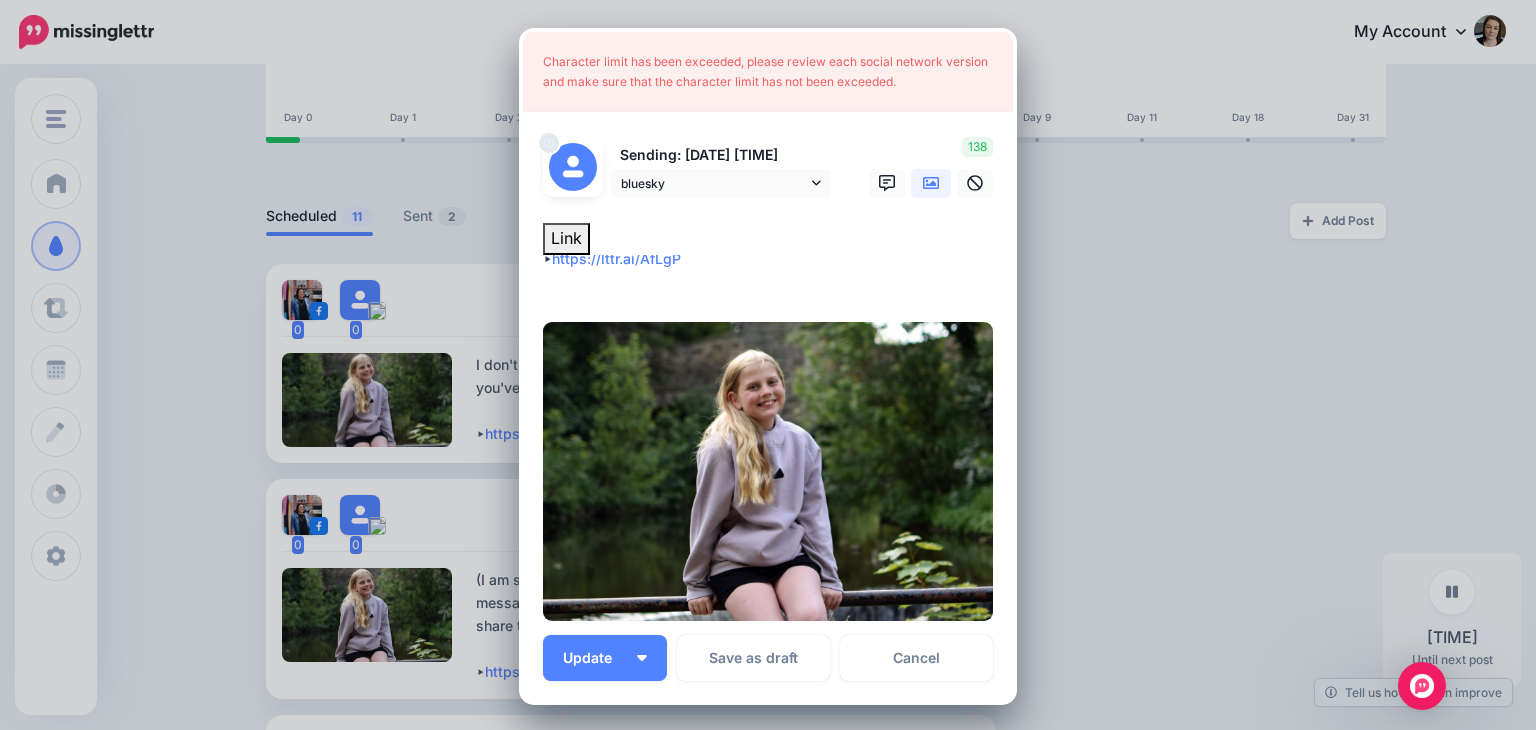 click on "**********" at bounding box center (773, 274) 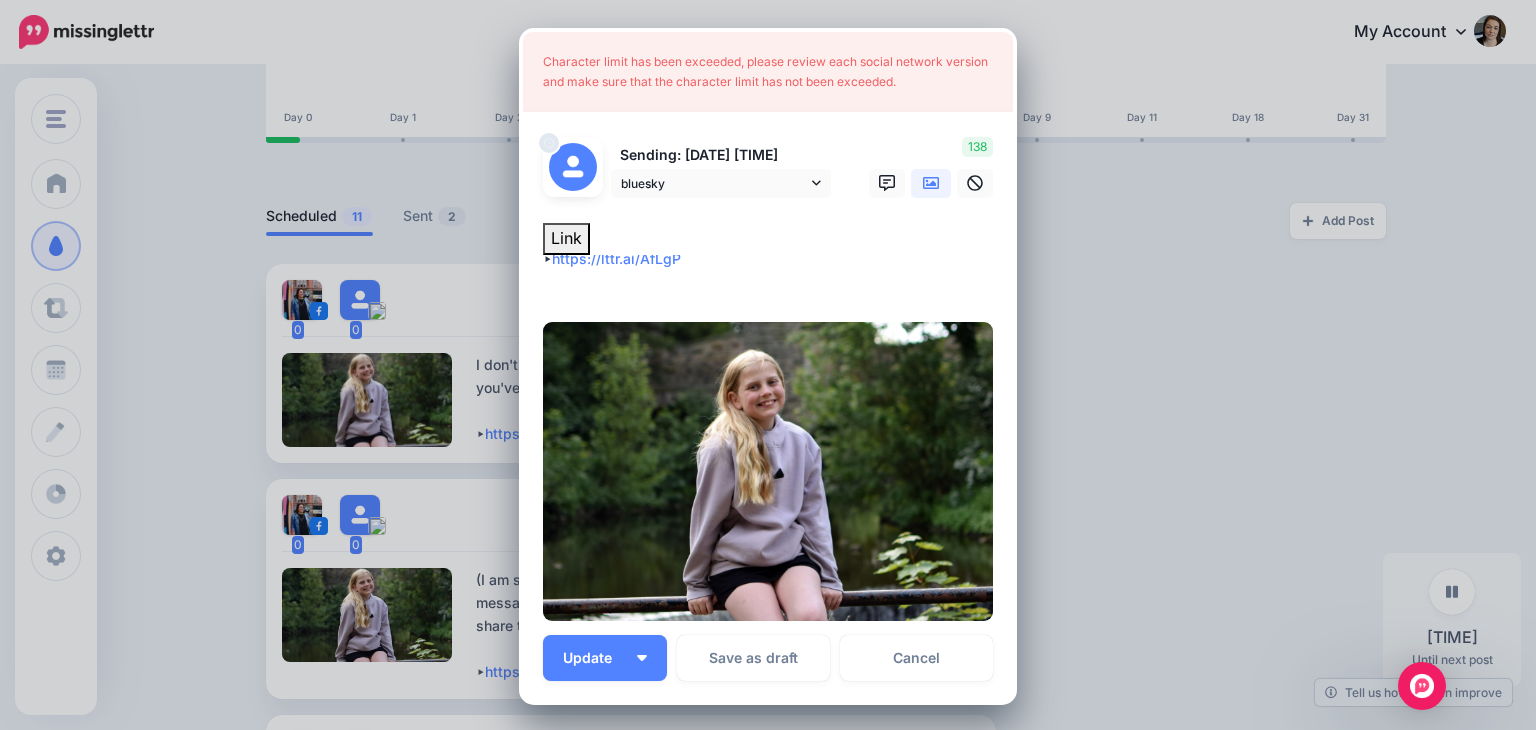 scroll, scrollTop: 0, scrollLeft: 0, axis: both 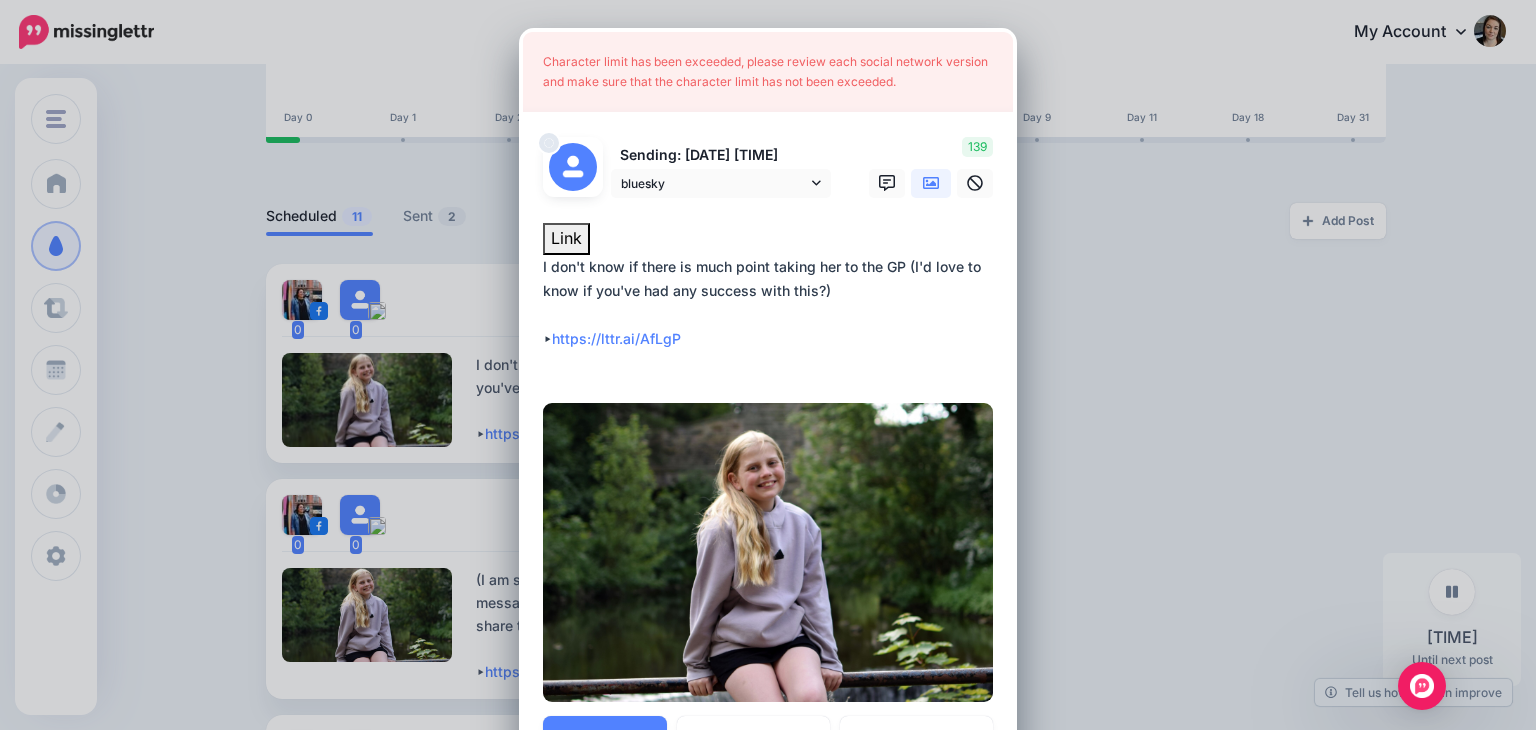 click on "**********" at bounding box center [773, 315] 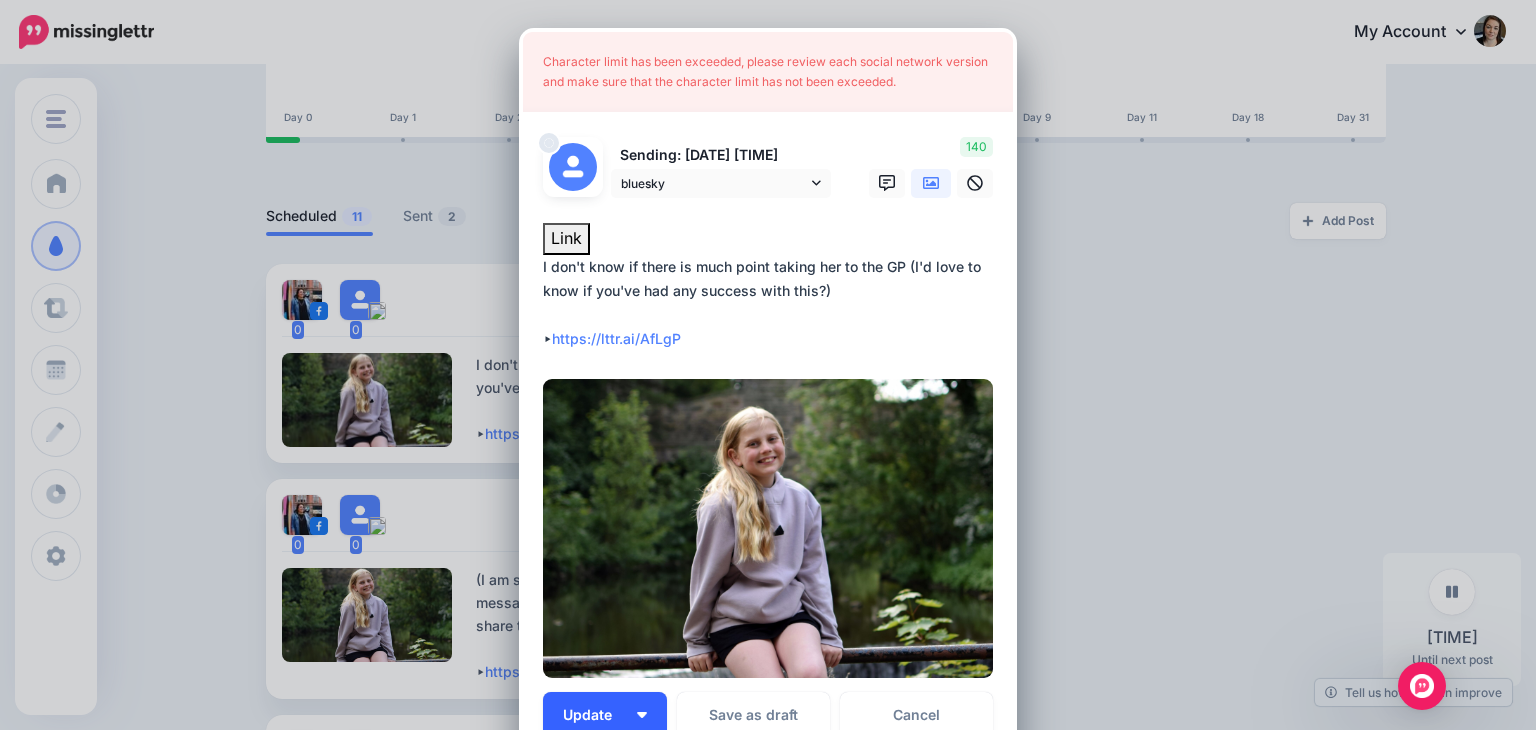 type on "**********" 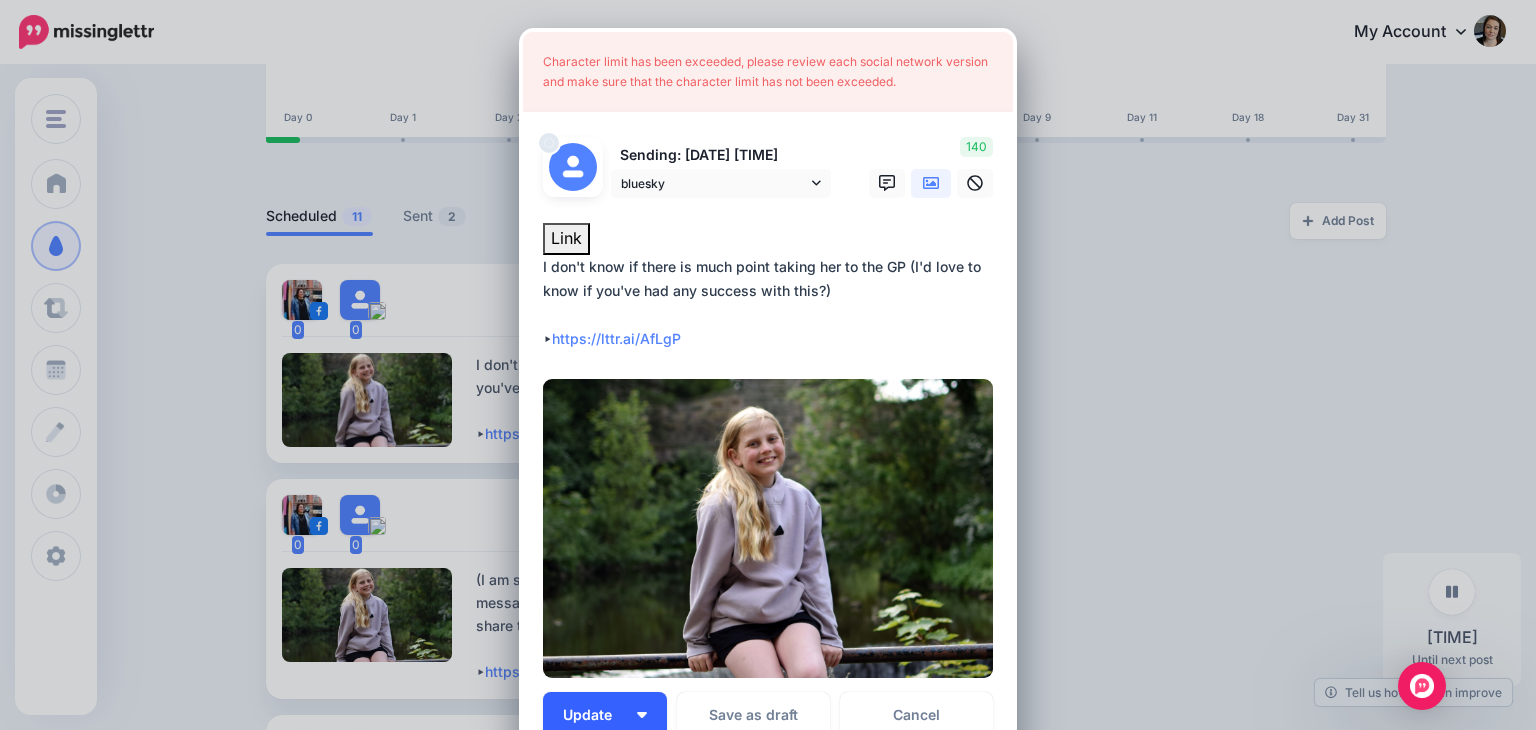 click at bounding box center (642, 715) 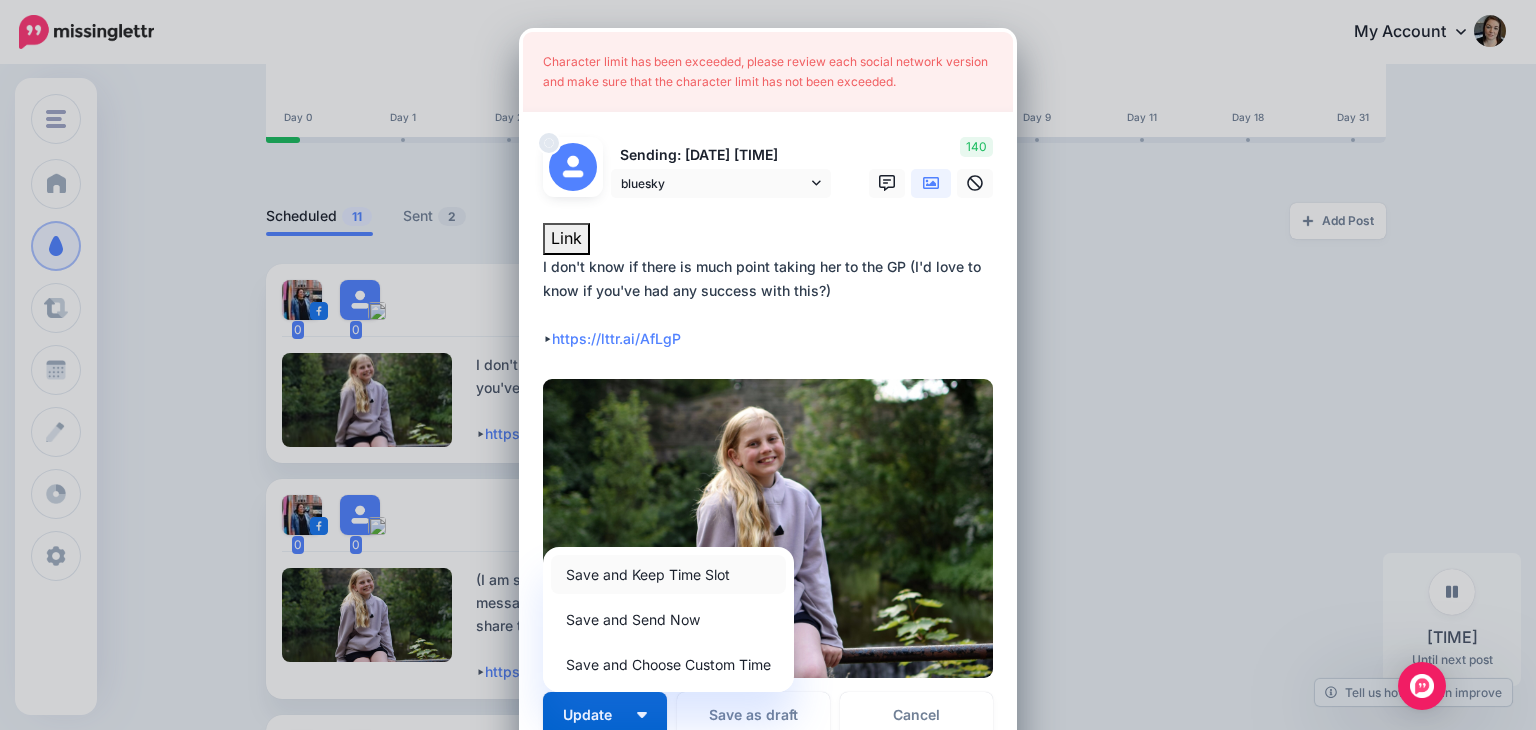 click on "Save and Keep Time Slot" at bounding box center (668, 574) 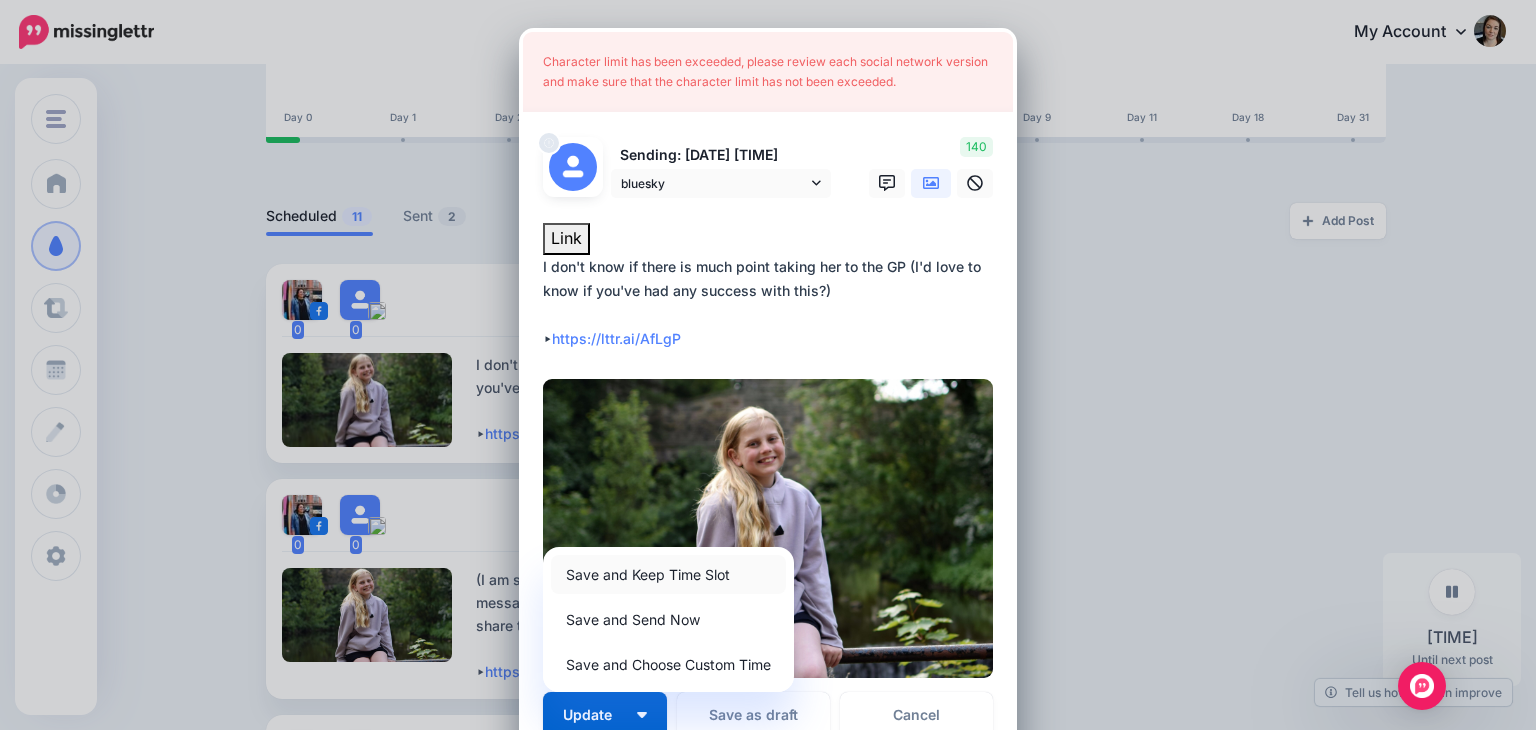 click on "Save and Keep Time Slot" at bounding box center [668, 574] 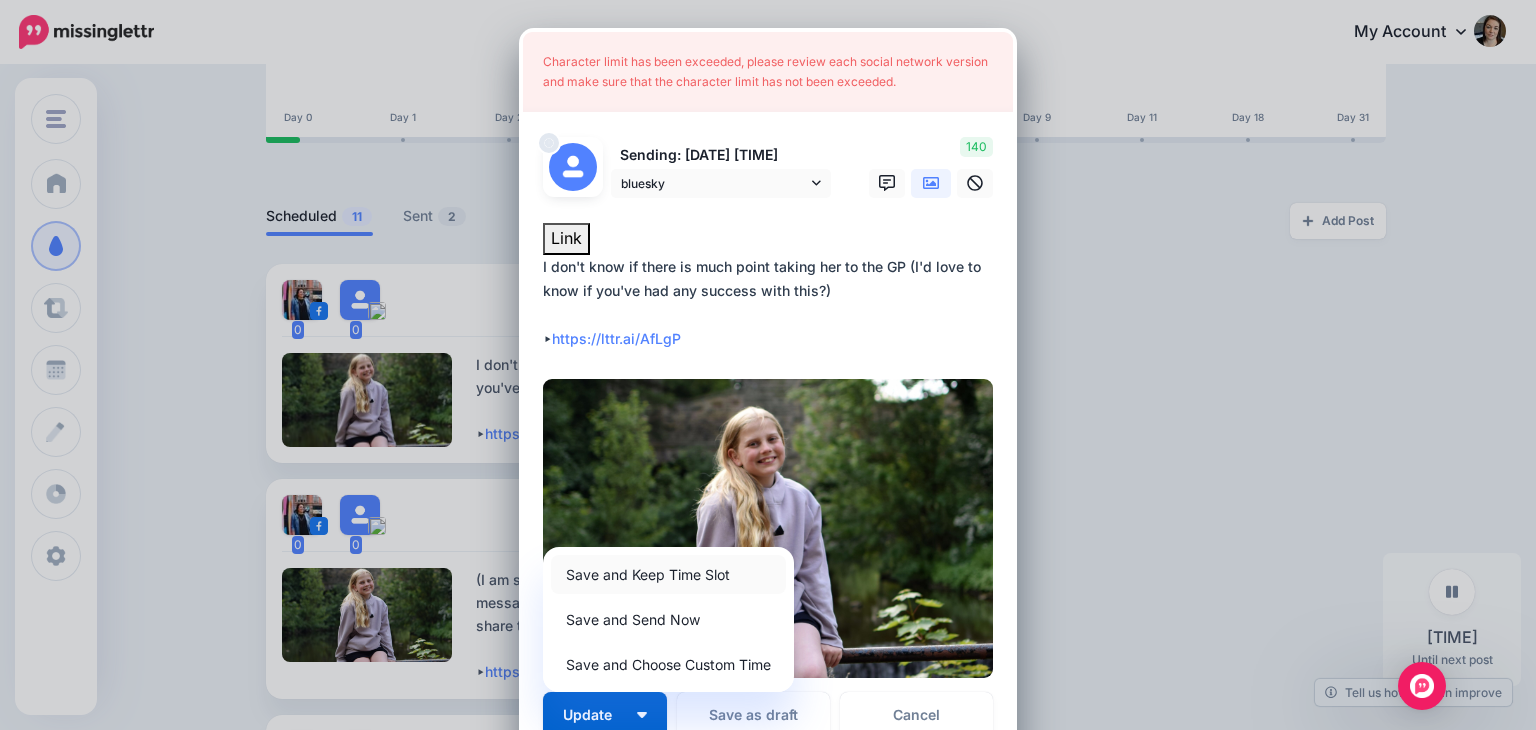 click on "Save and Keep Time Slot" at bounding box center (668, 574) 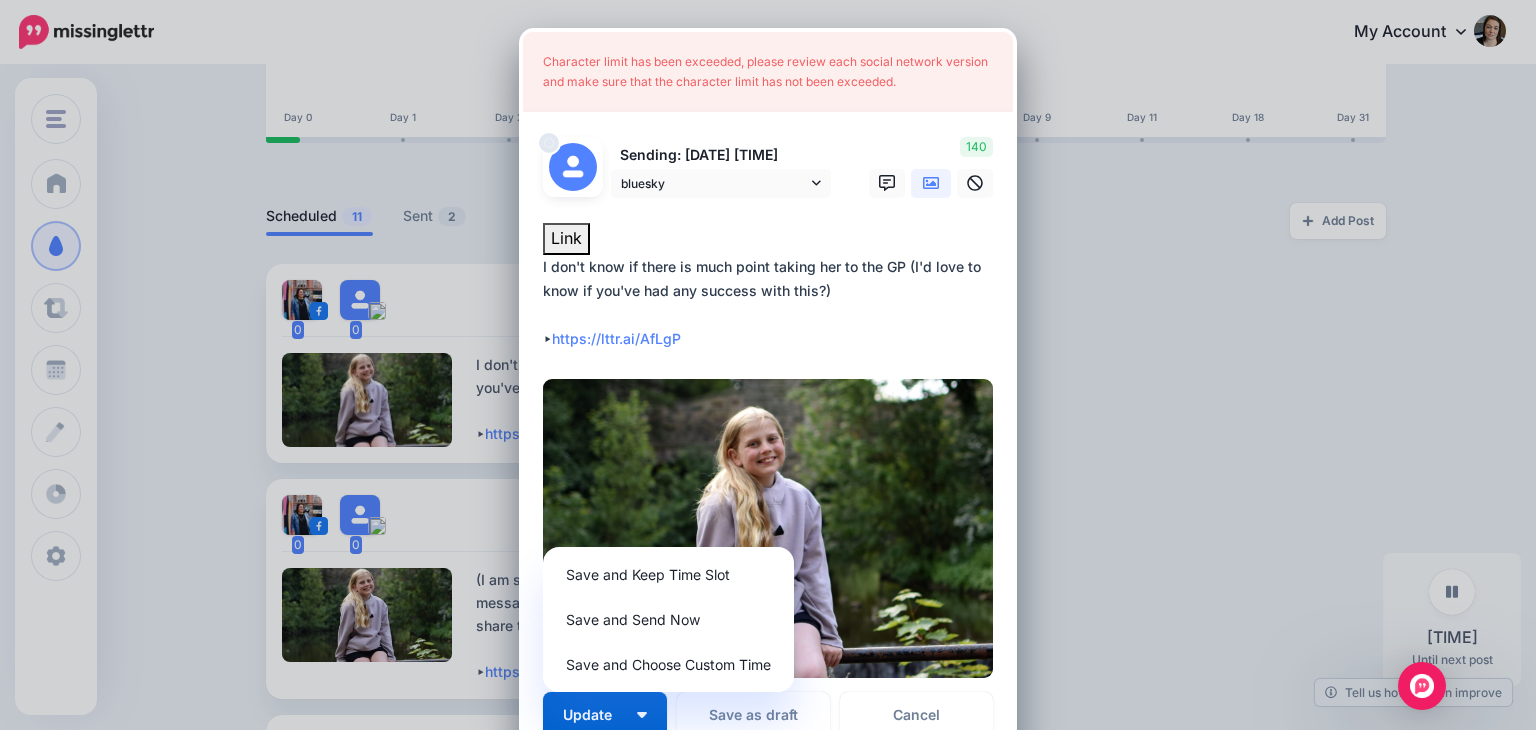 click on "**********" at bounding box center [773, 303] 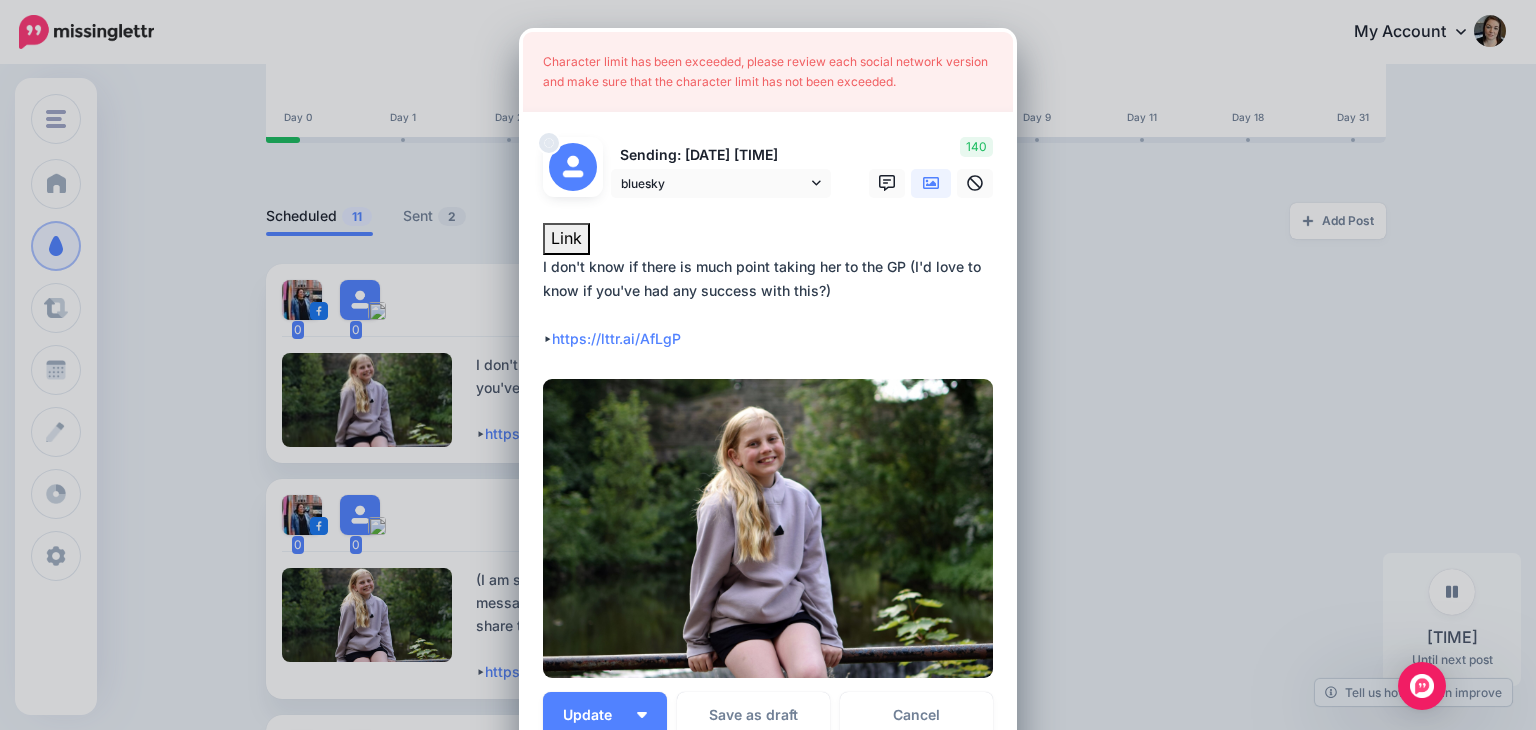 click on "**********" at bounding box center (773, 303) 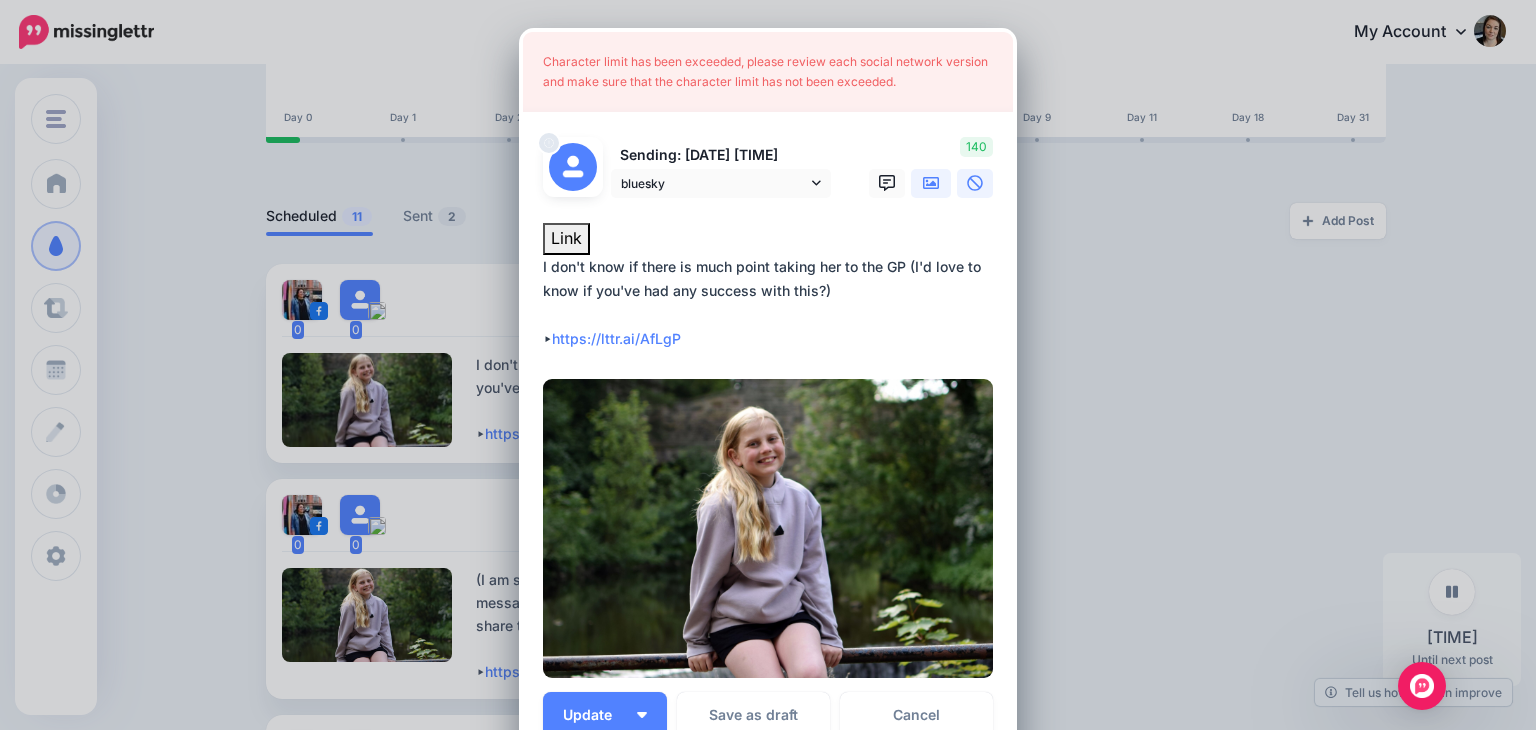 click 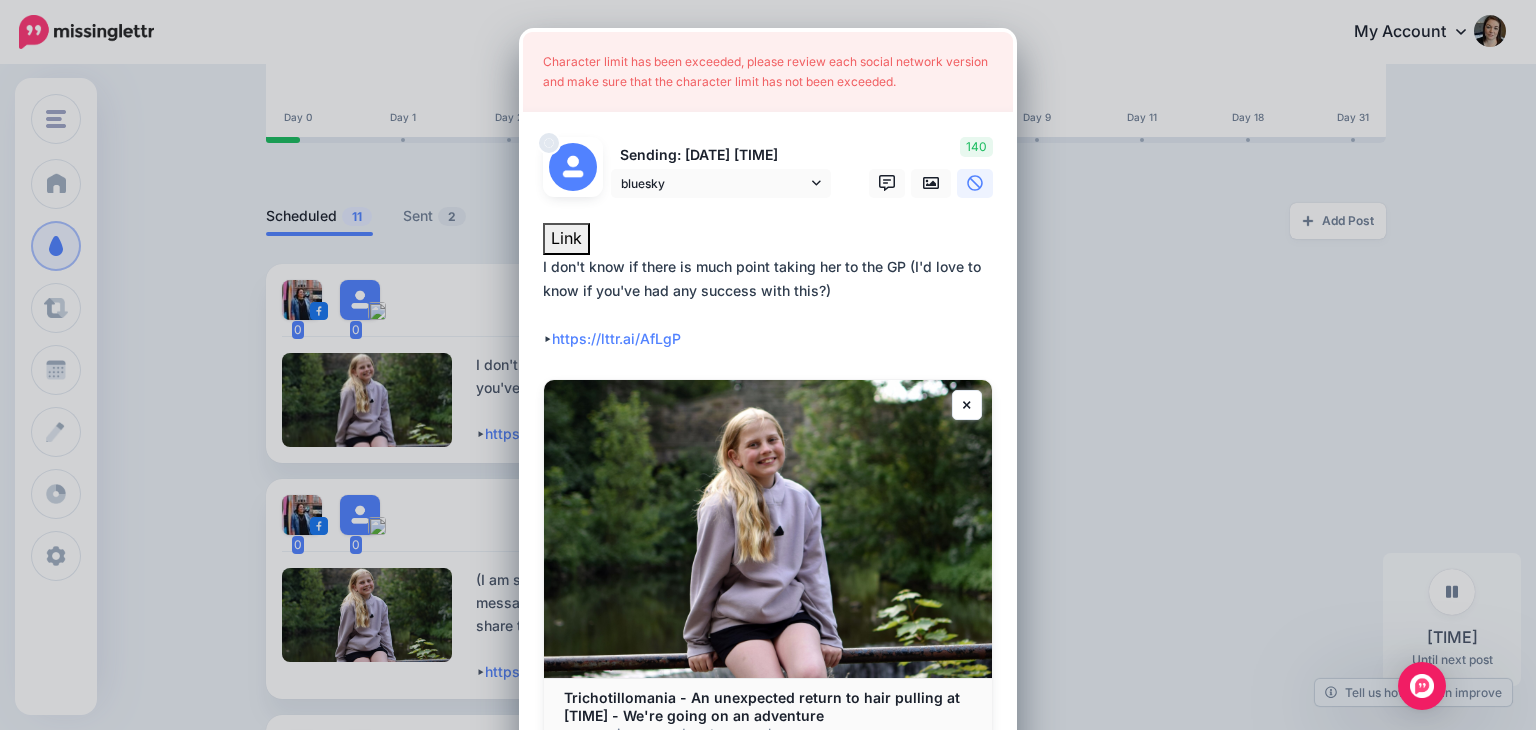 click on "Edit Post
Loading
Character limit has been exceeded, please review each social network version and make sure that the character limit has not been exceeded.
Sending: 27th Aug 16:52
bluesky
140" at bounding box center (768, 365) 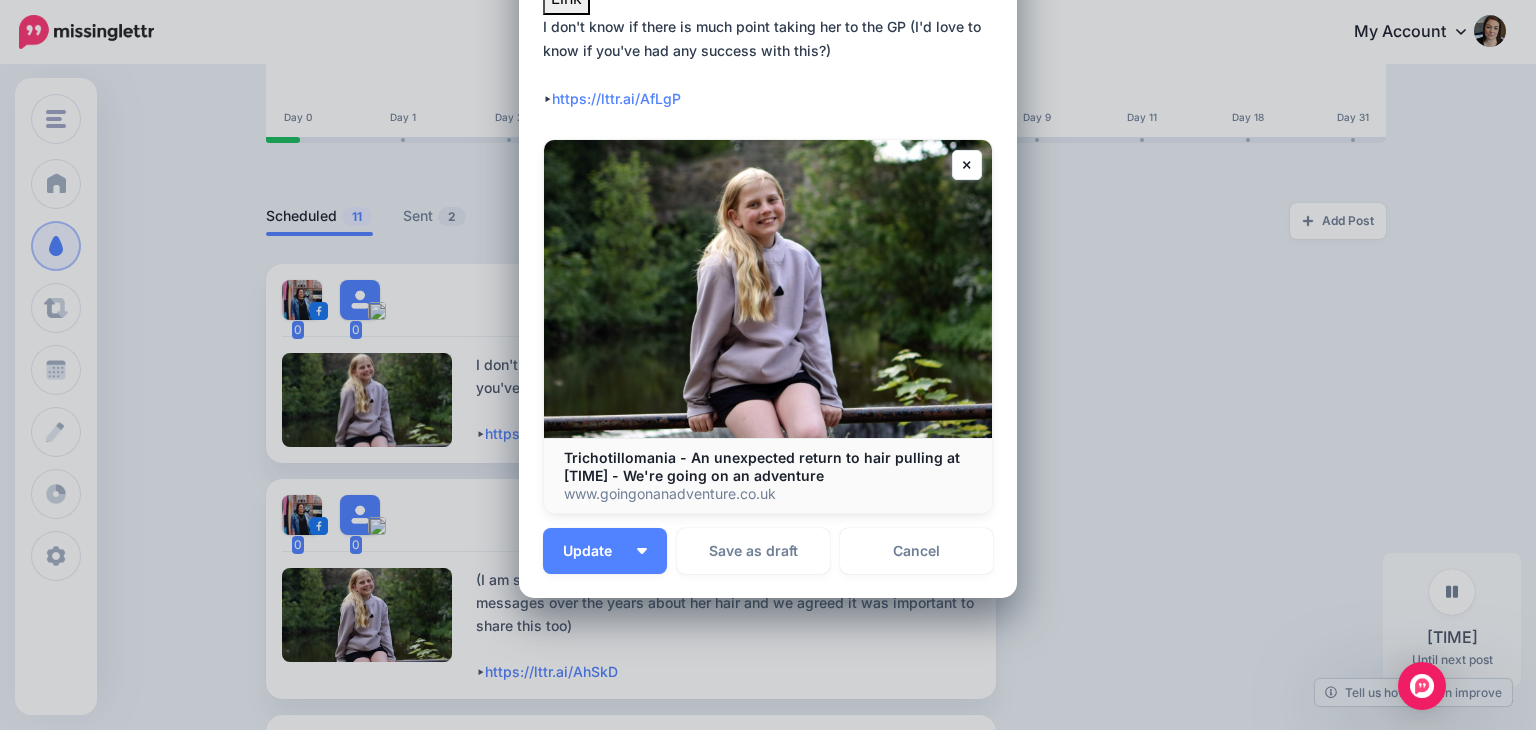 scroll, scrollTop: 242, scrollLeft: 0, axis: vertical 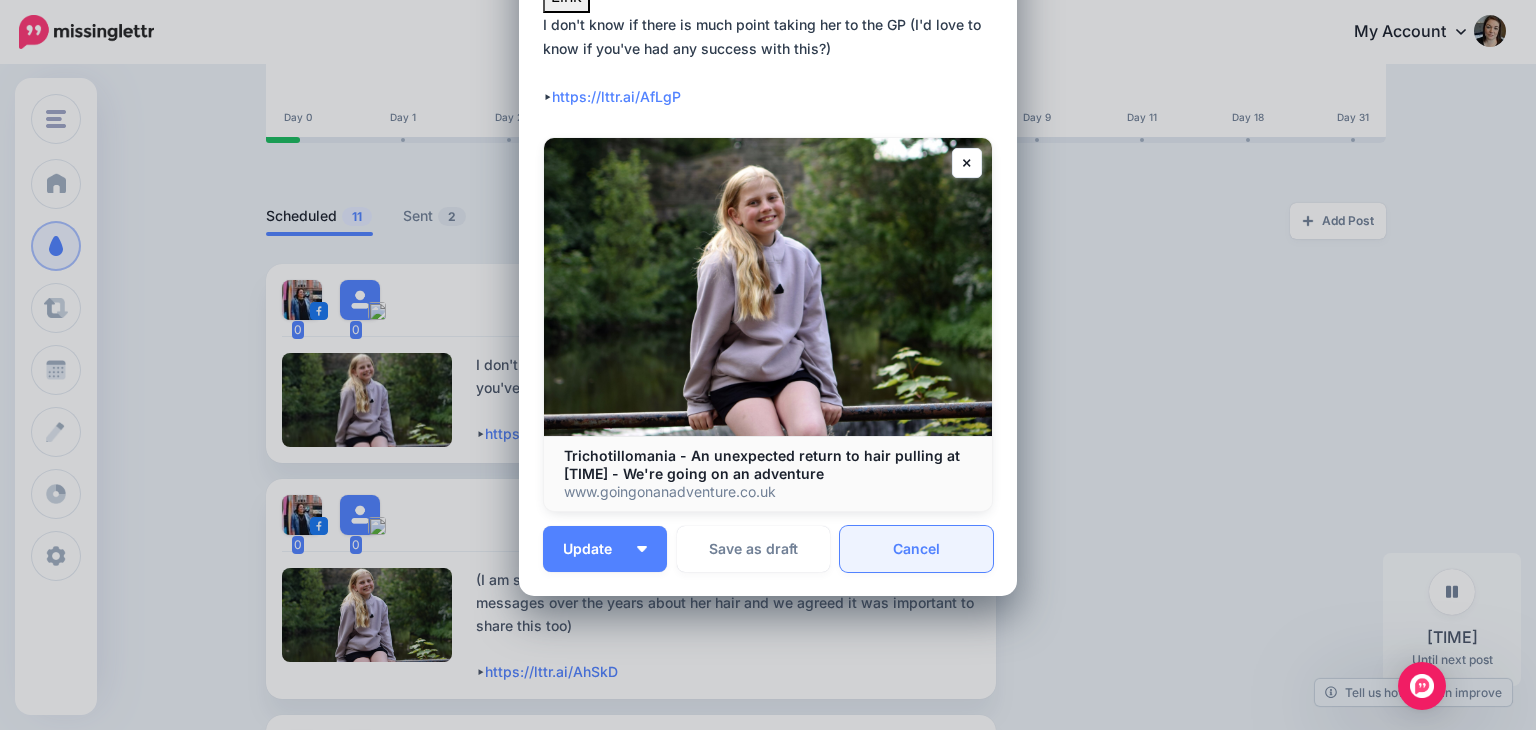click on "Cancel" at bounding box center (916, 549) 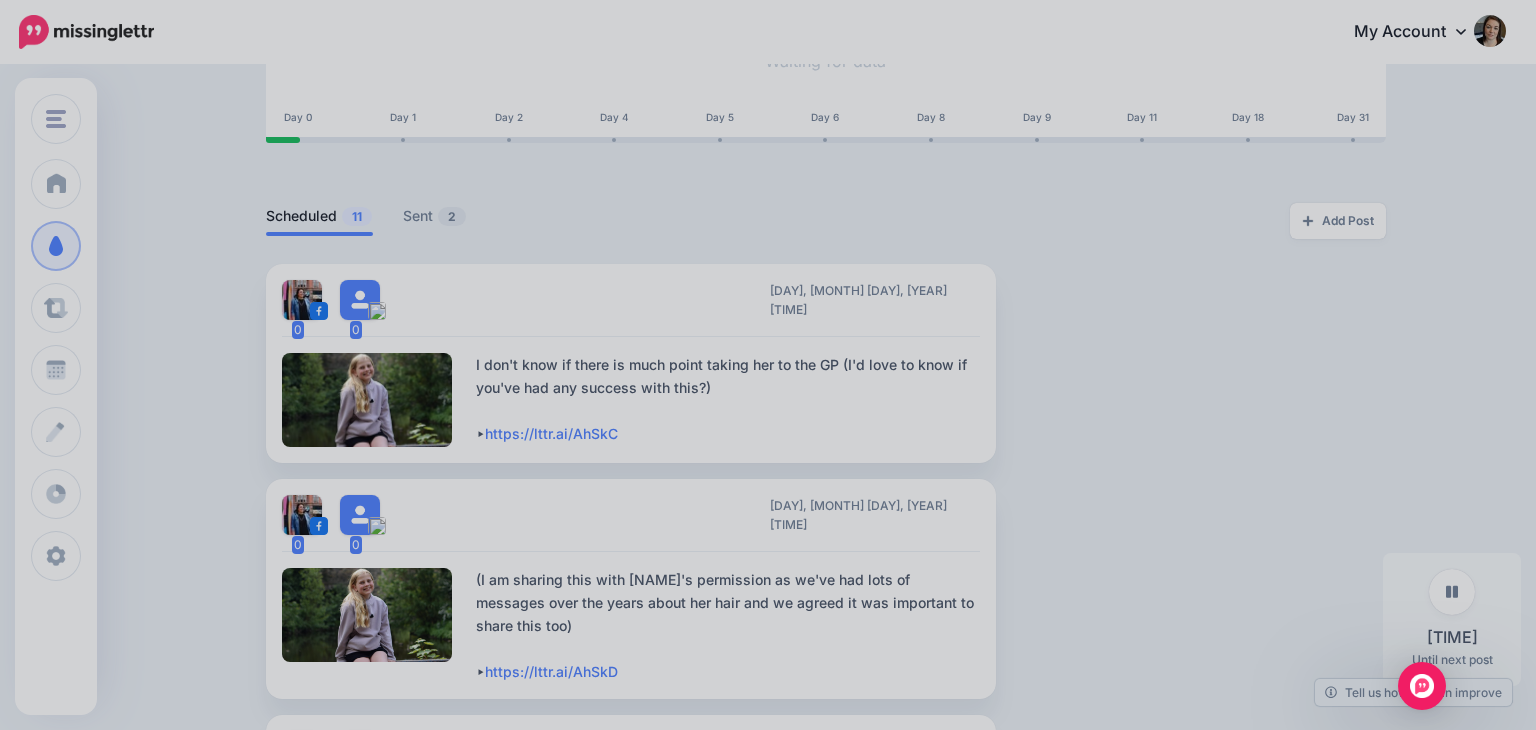 scroll, scrollTop: 0, scrollLeft: 0, axis: both 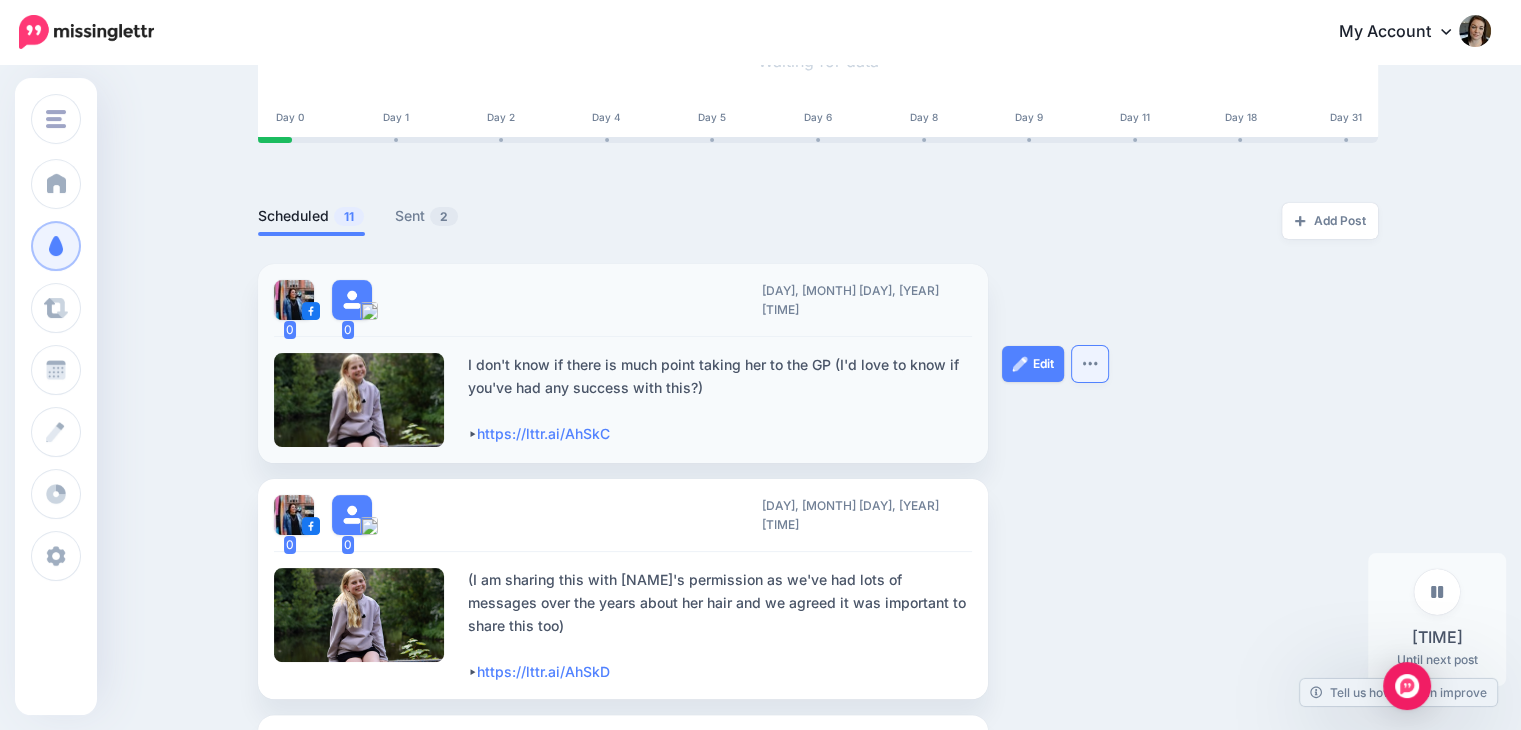 click at bounding box center [1090, 363] 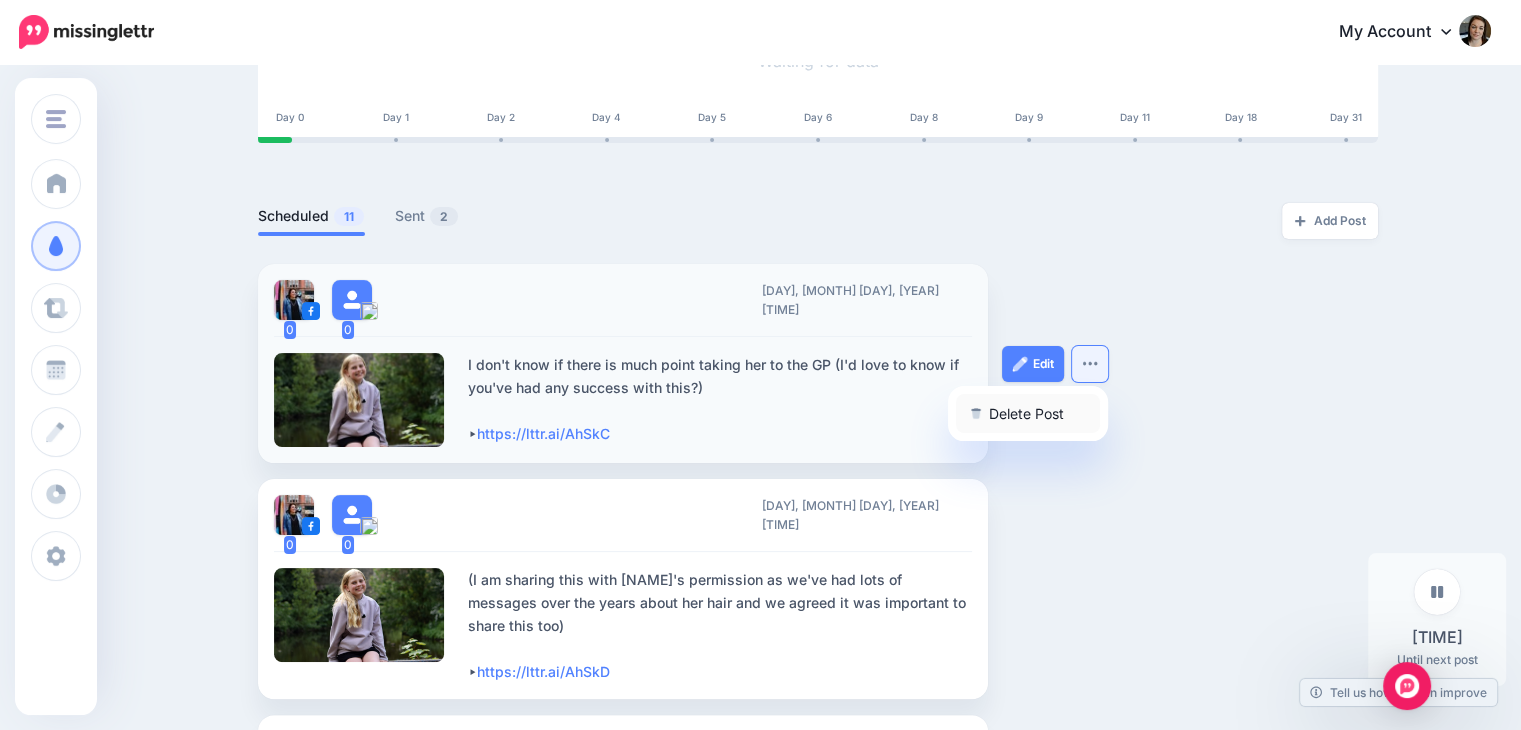 click on "Delete Post" at bounding box center (1028, 413) 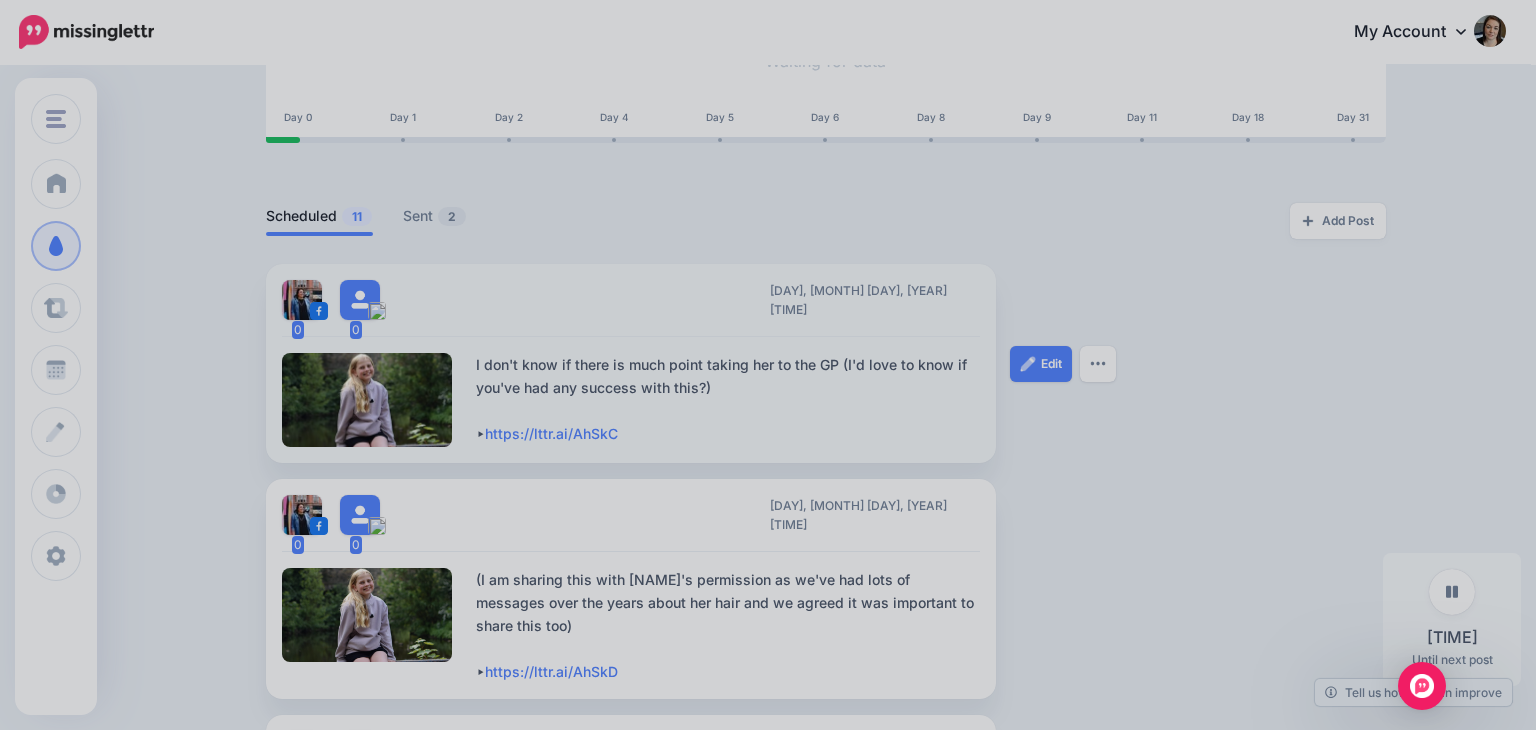 scroll, scrollTop: 0, scrollLeft: 0, axis: both 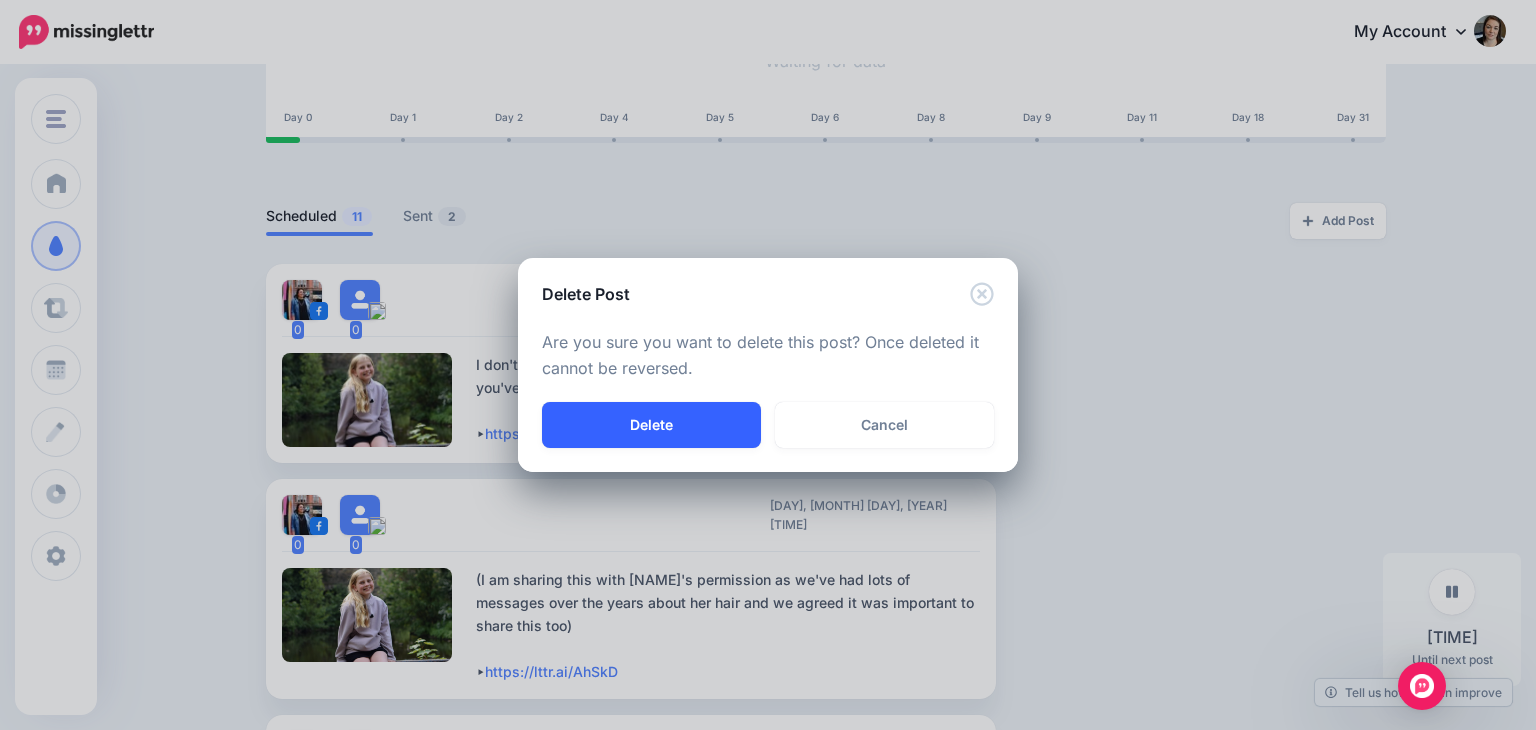 click on "Delete" at bounding box center [651, 425] 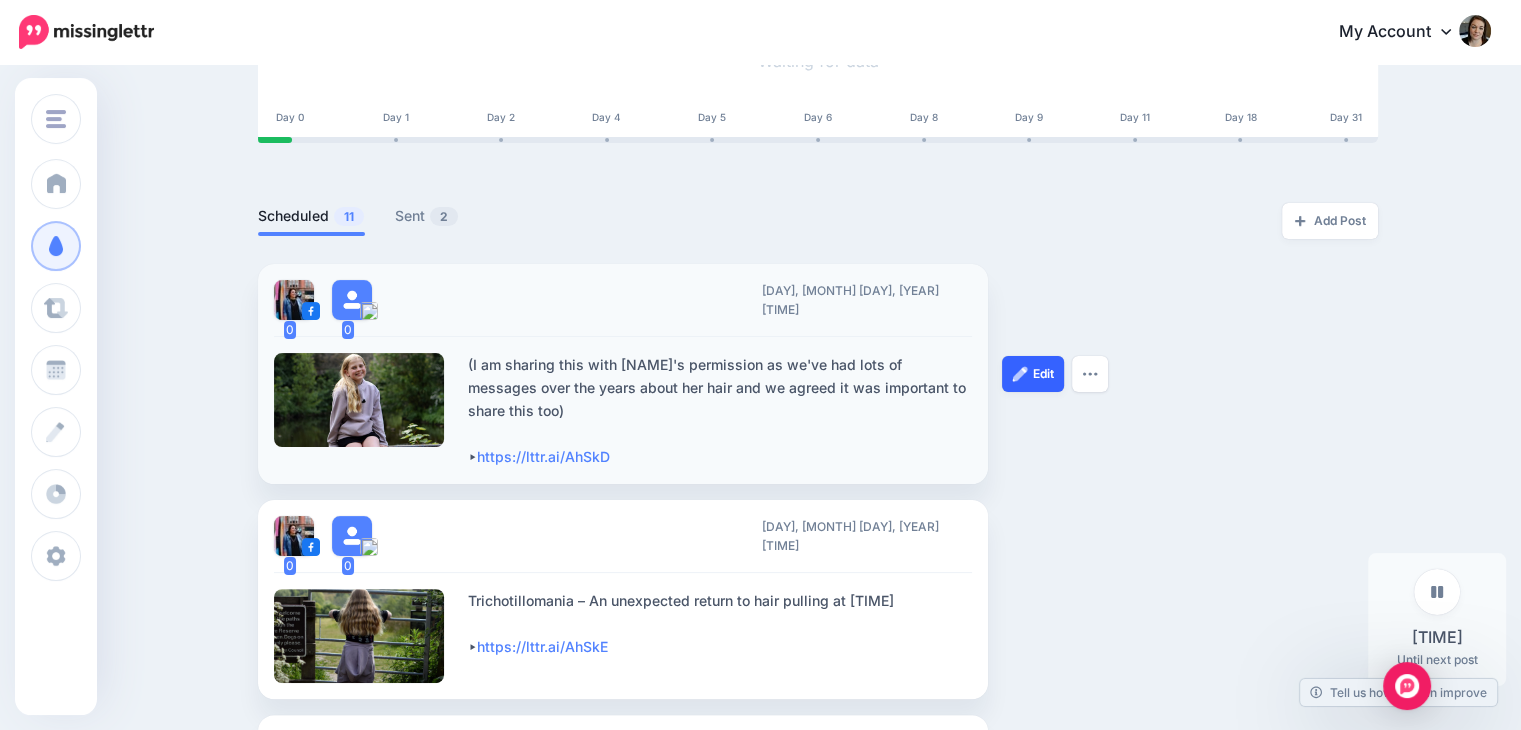 click on "Edit" at bounding box center [1033, 374] 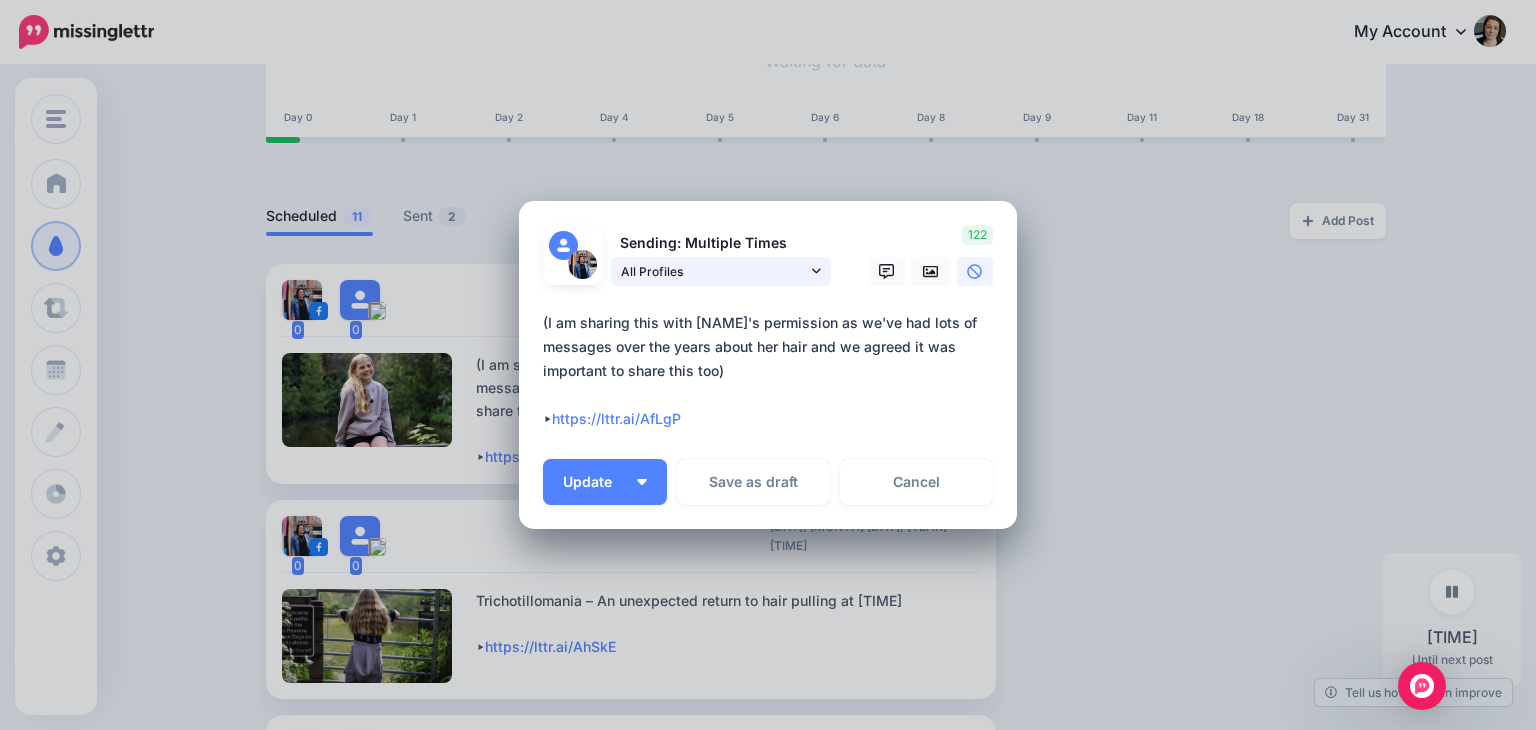 click 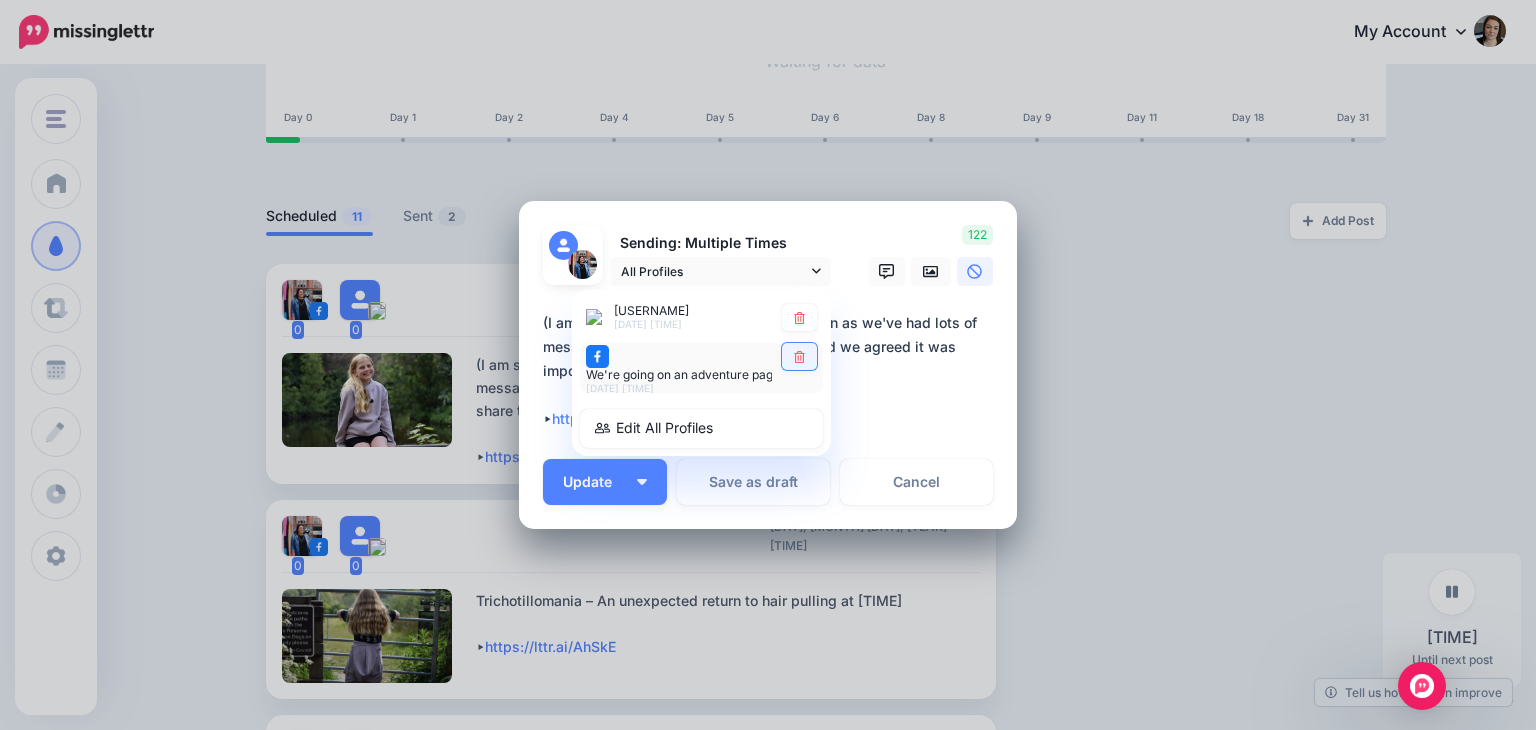 click 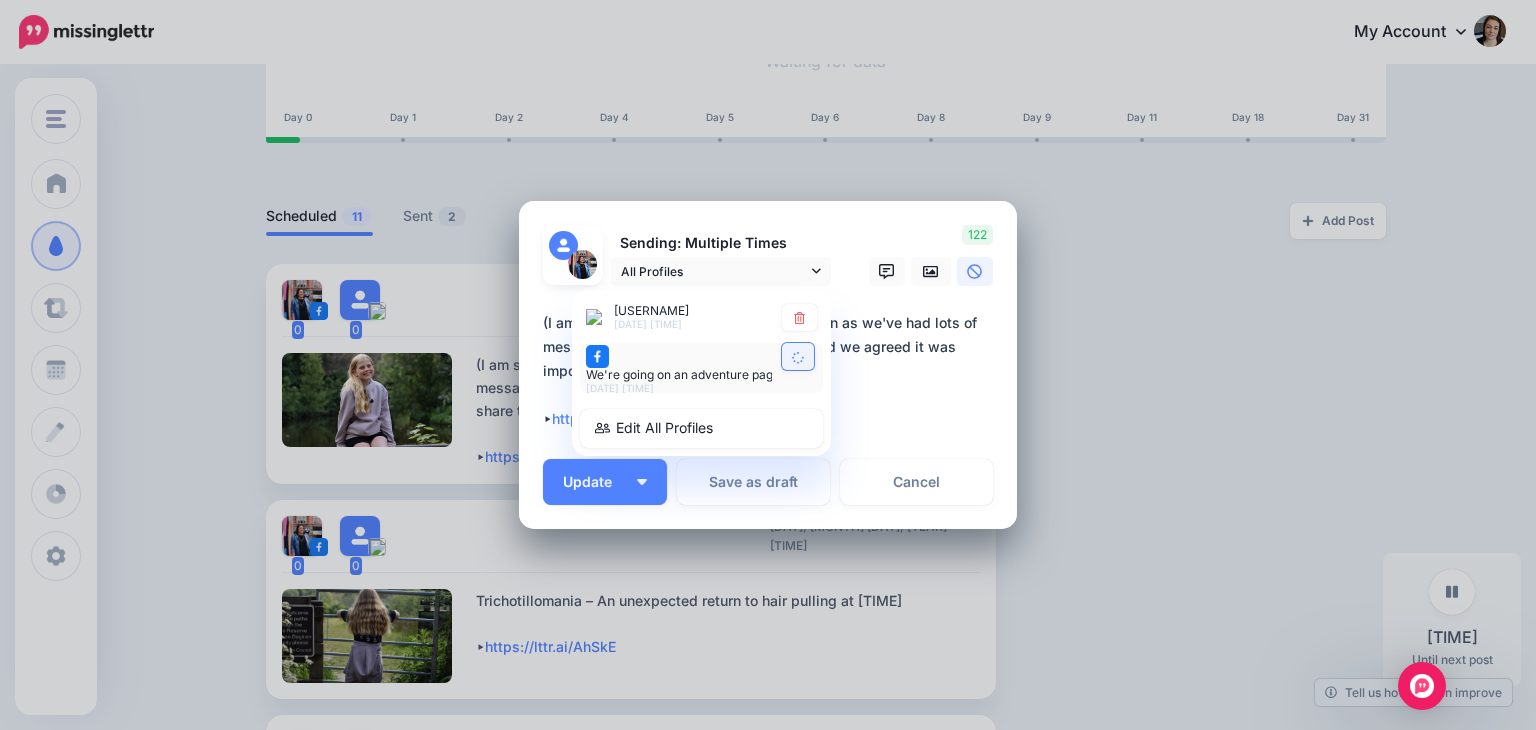 type on "**********" 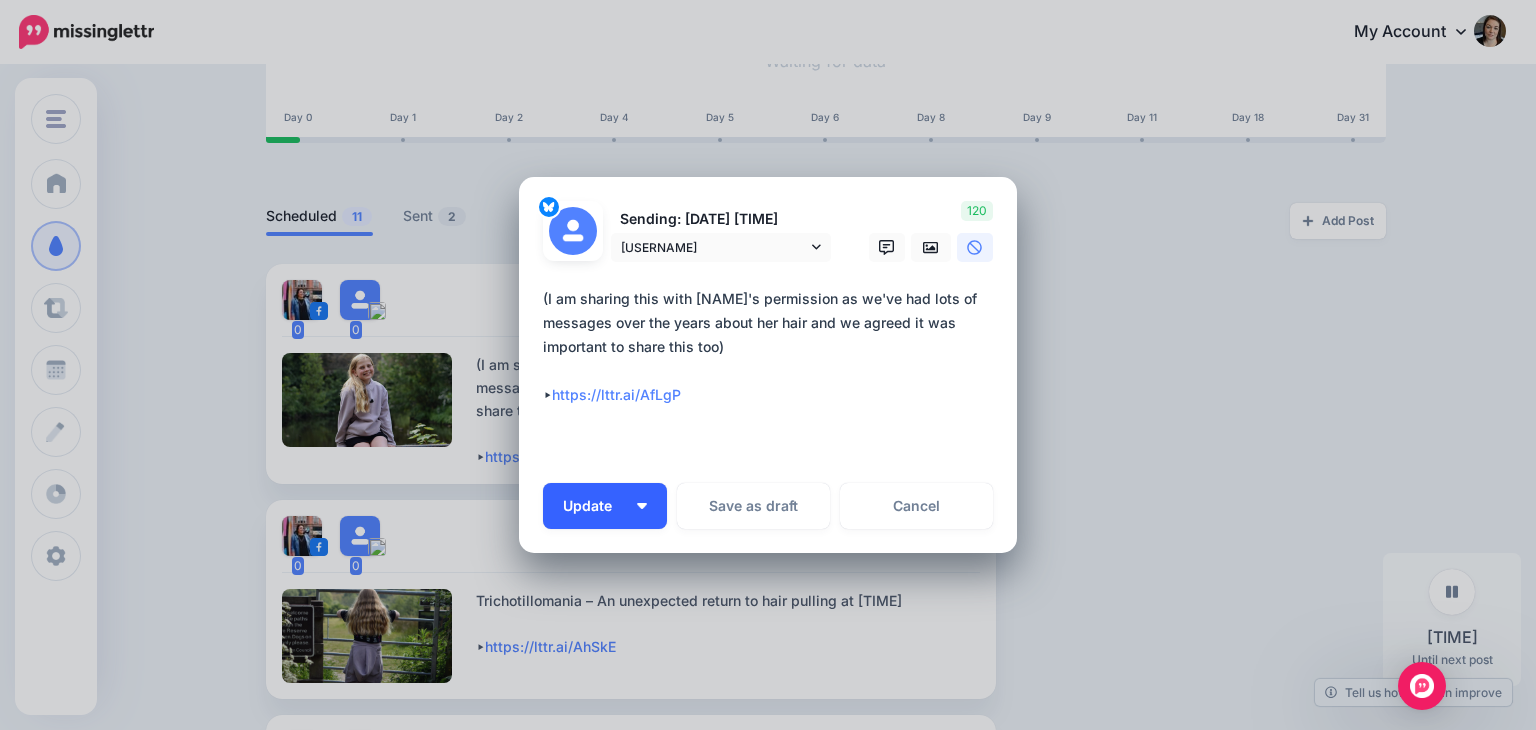 click on "Update" at bounding box center [595, 506] 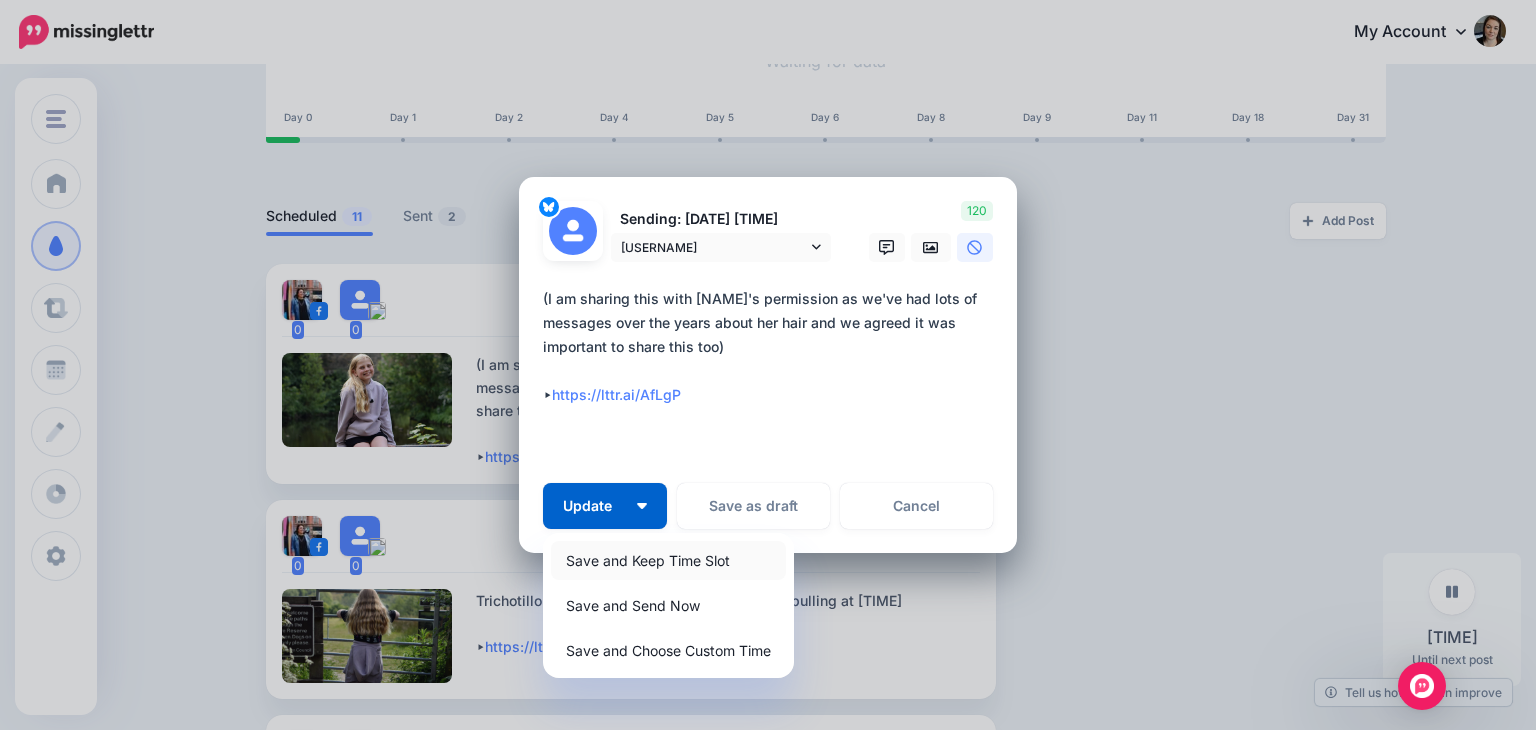 click on "Save and Keep Time Slot" at bounding box center [668, 560] 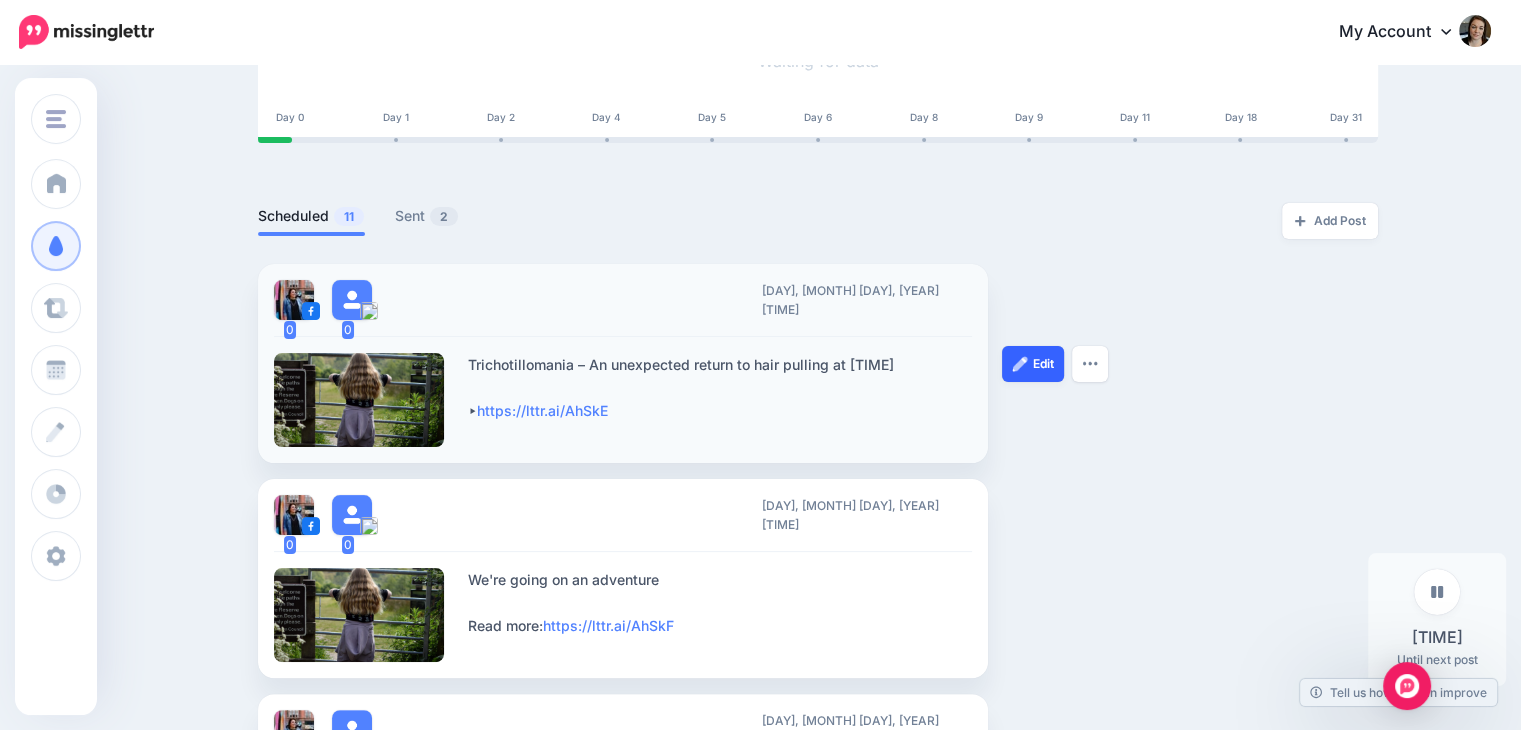 click on "Edit" at bounding box center (1033, 364) 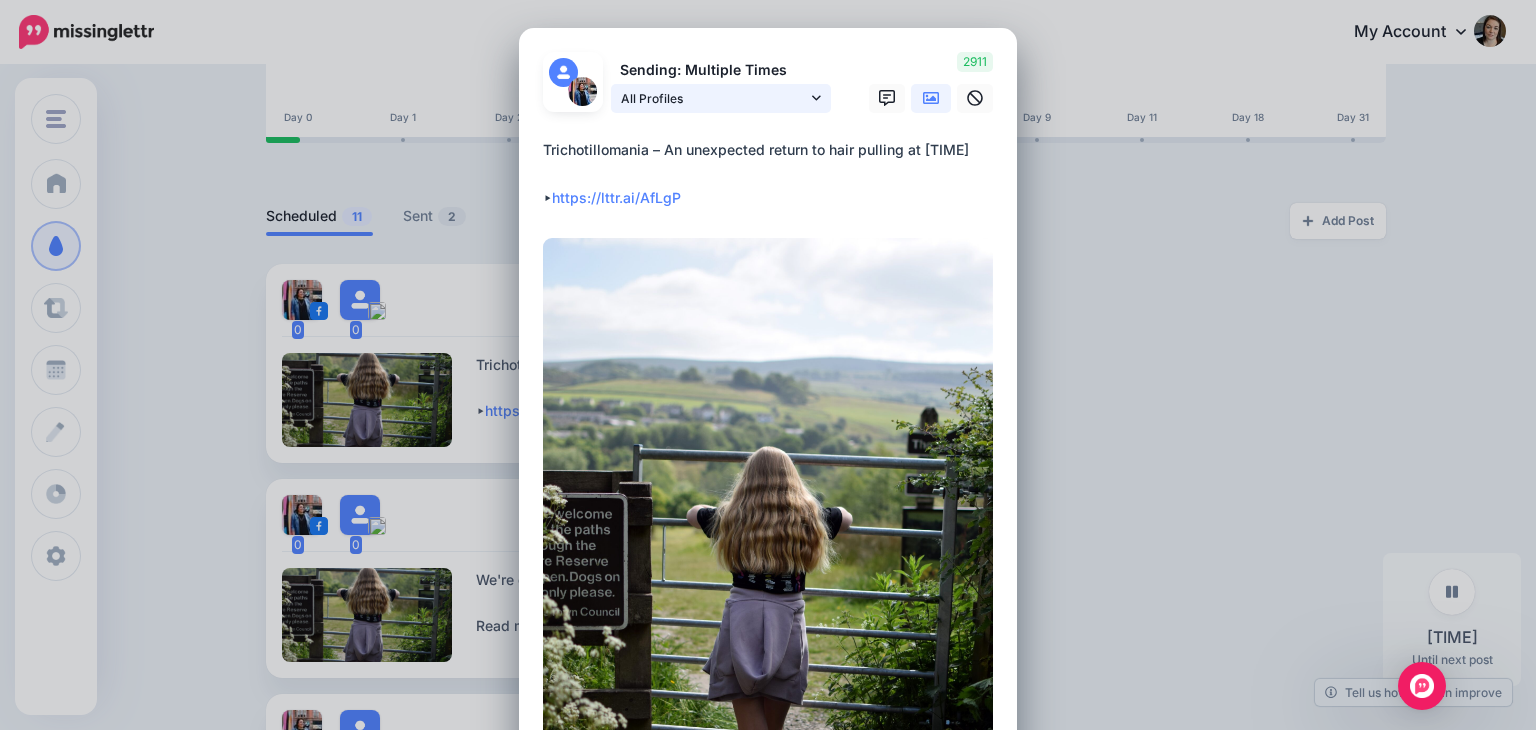 click on "All
Profiles" at bounding box center [721, 98] 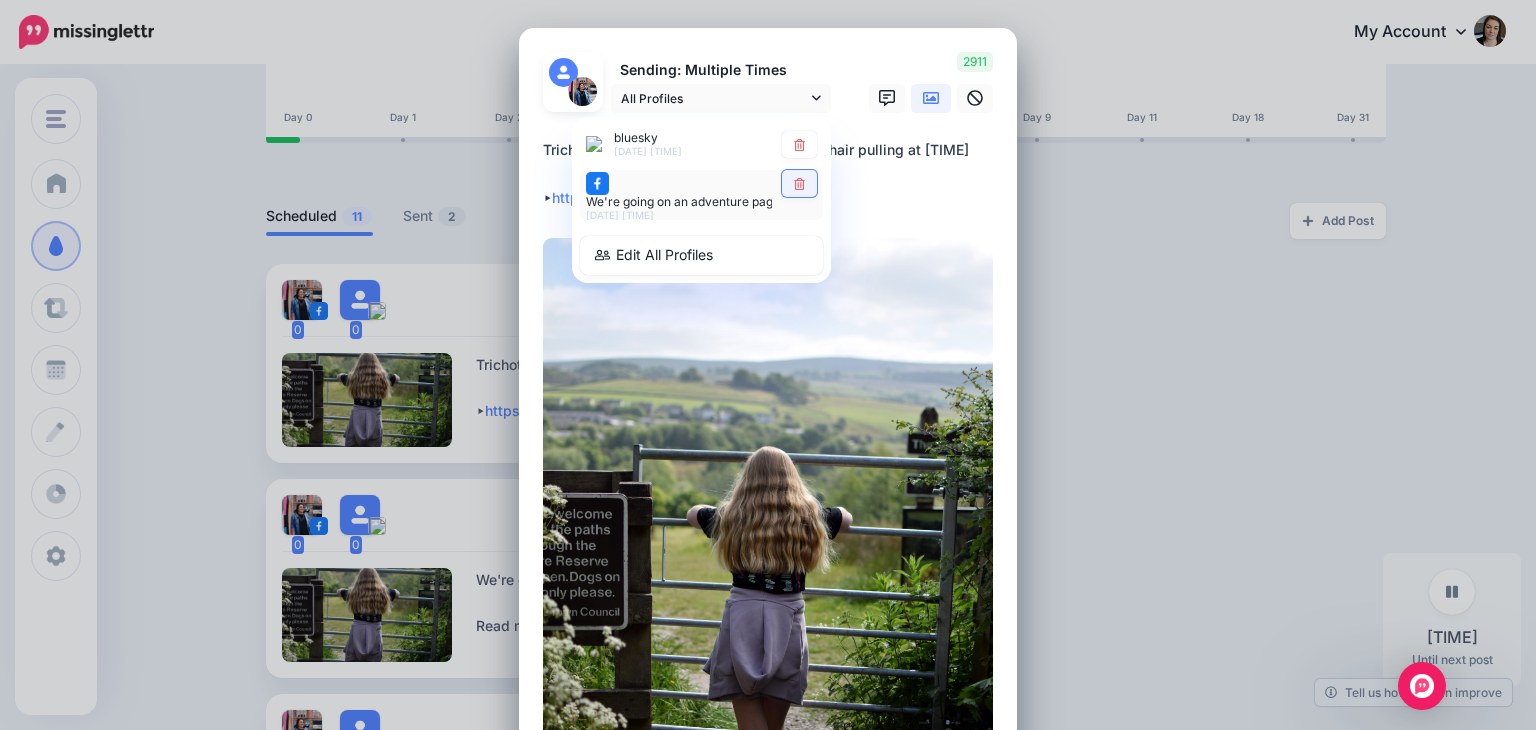 click 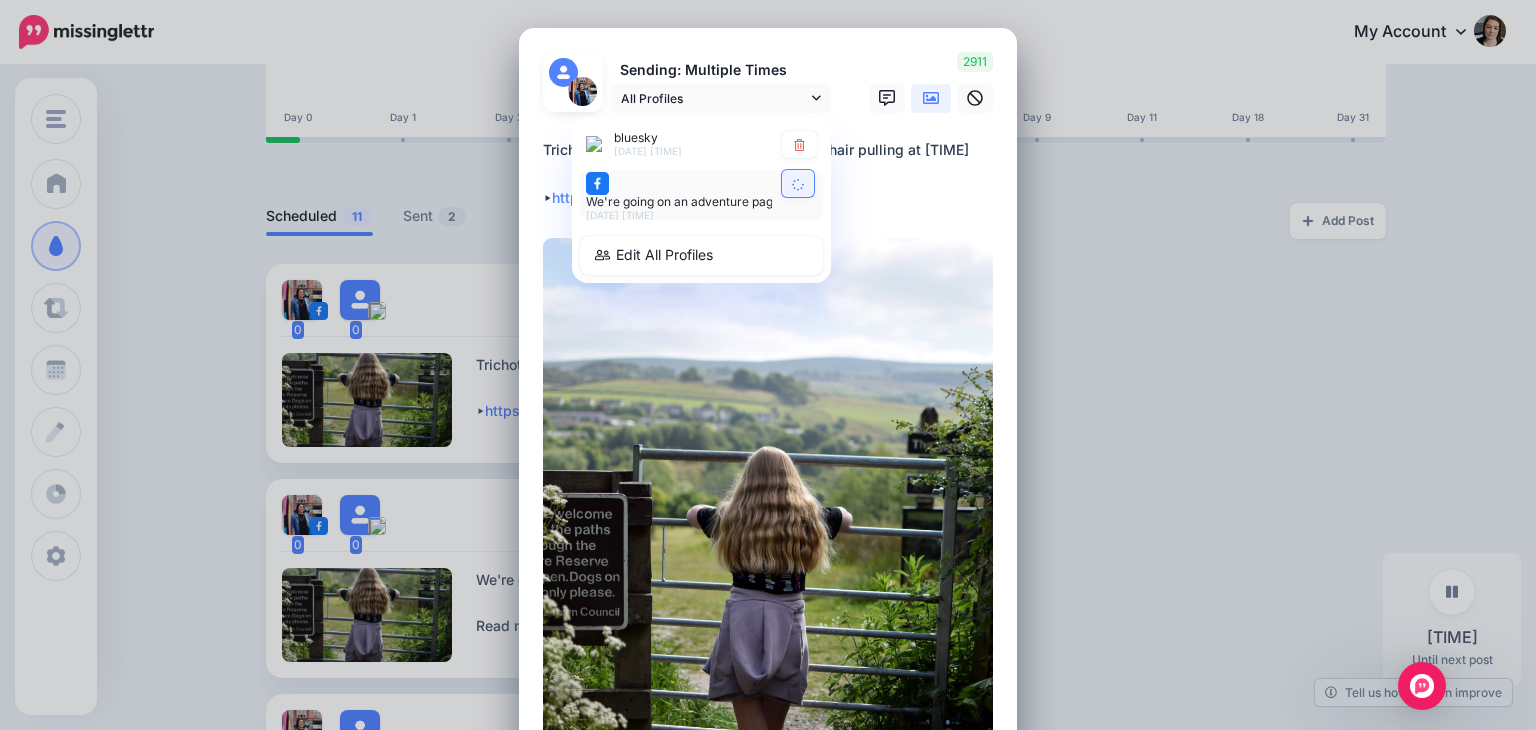 type on "**********" 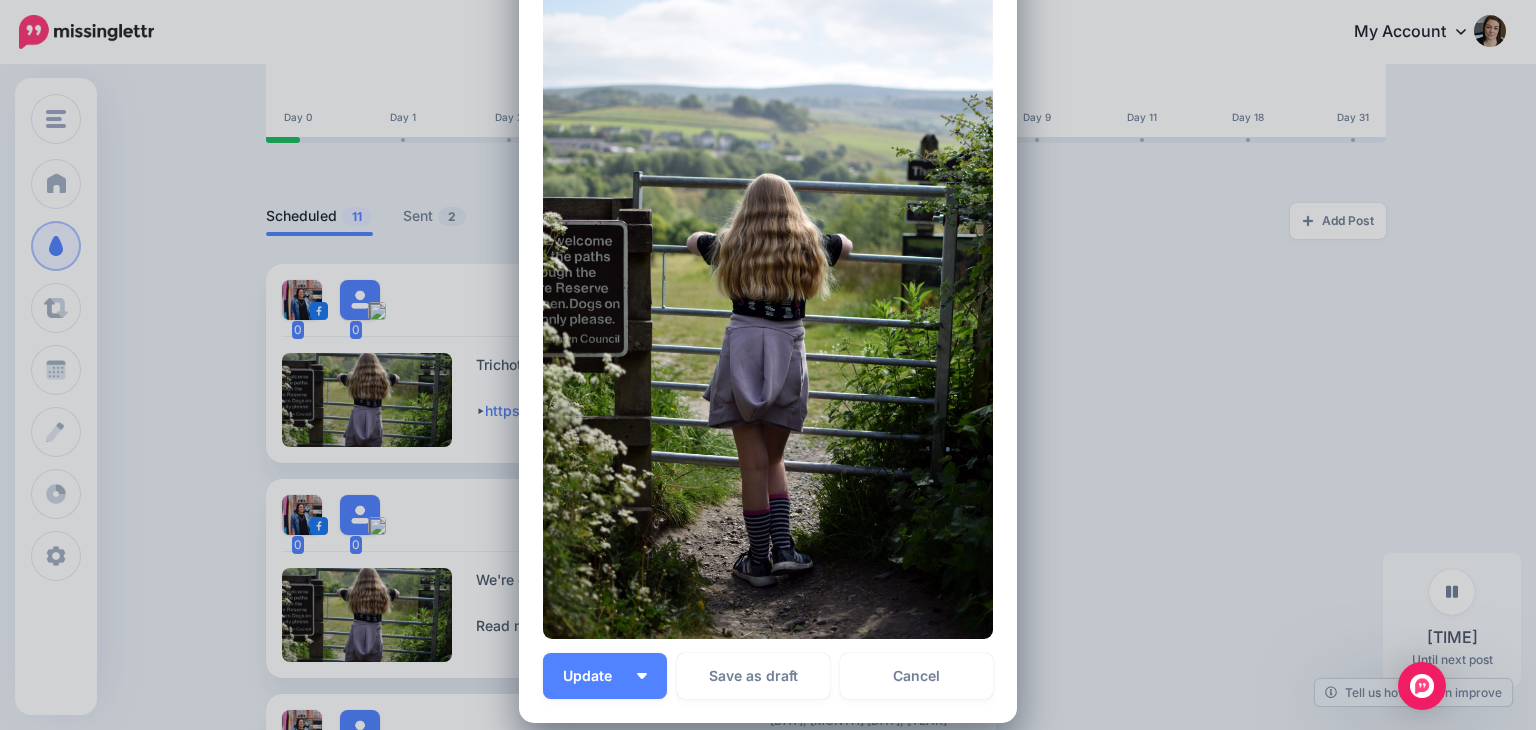 scroll, scrollTop: 373, scrollLeft: 0, axis: vertical 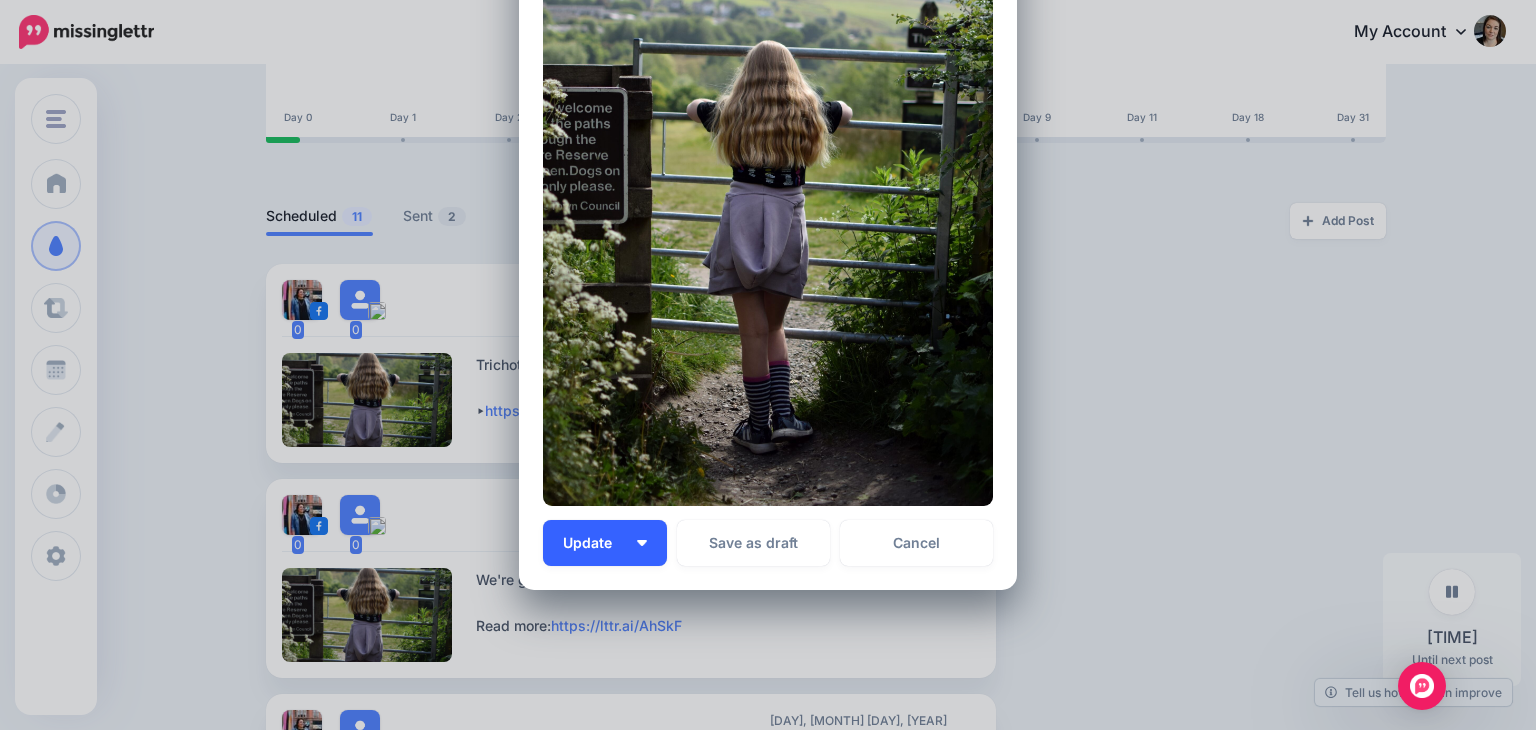 click on "Update" at bounding box center [595, 543] 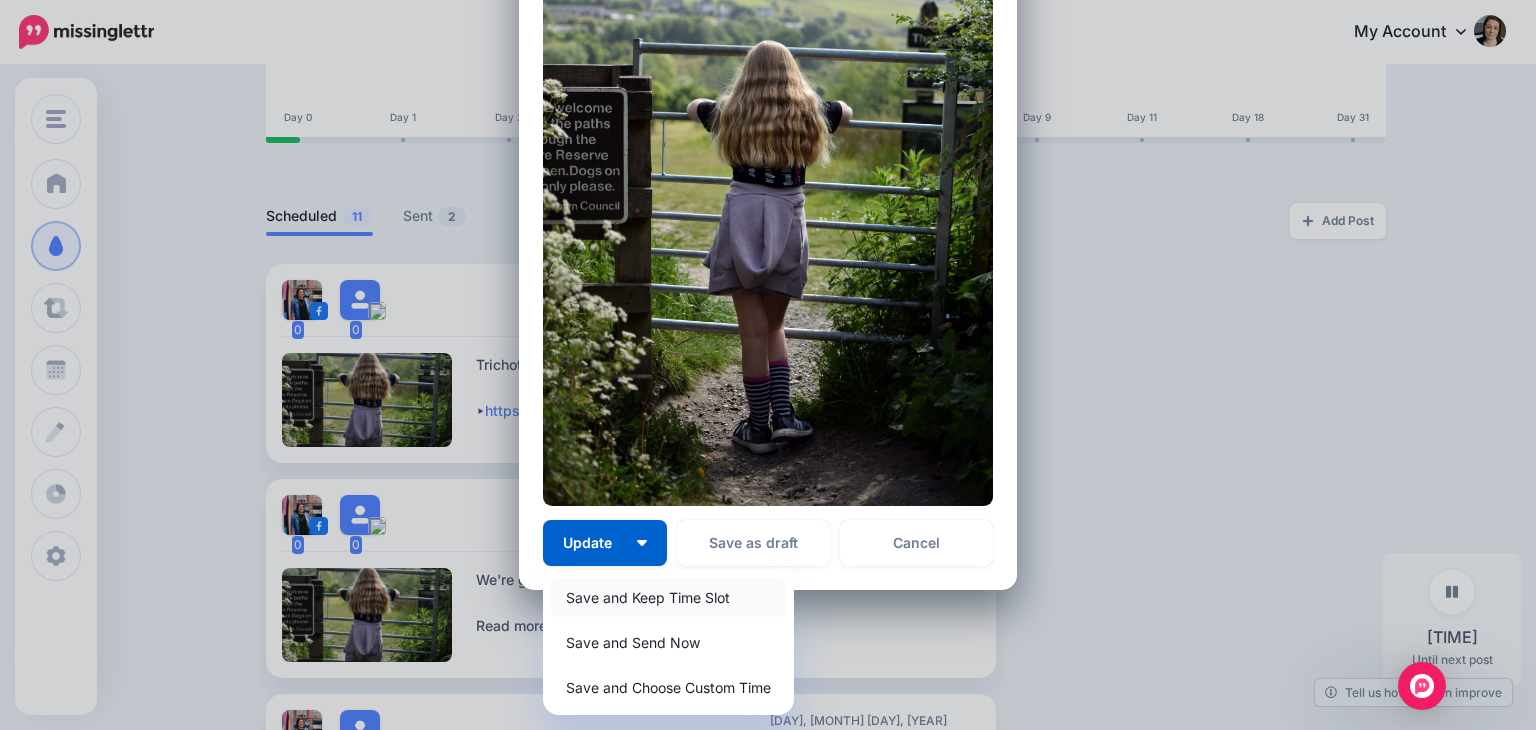 click on "Save and Keep Time Slot" at bounding box center [668, 597] 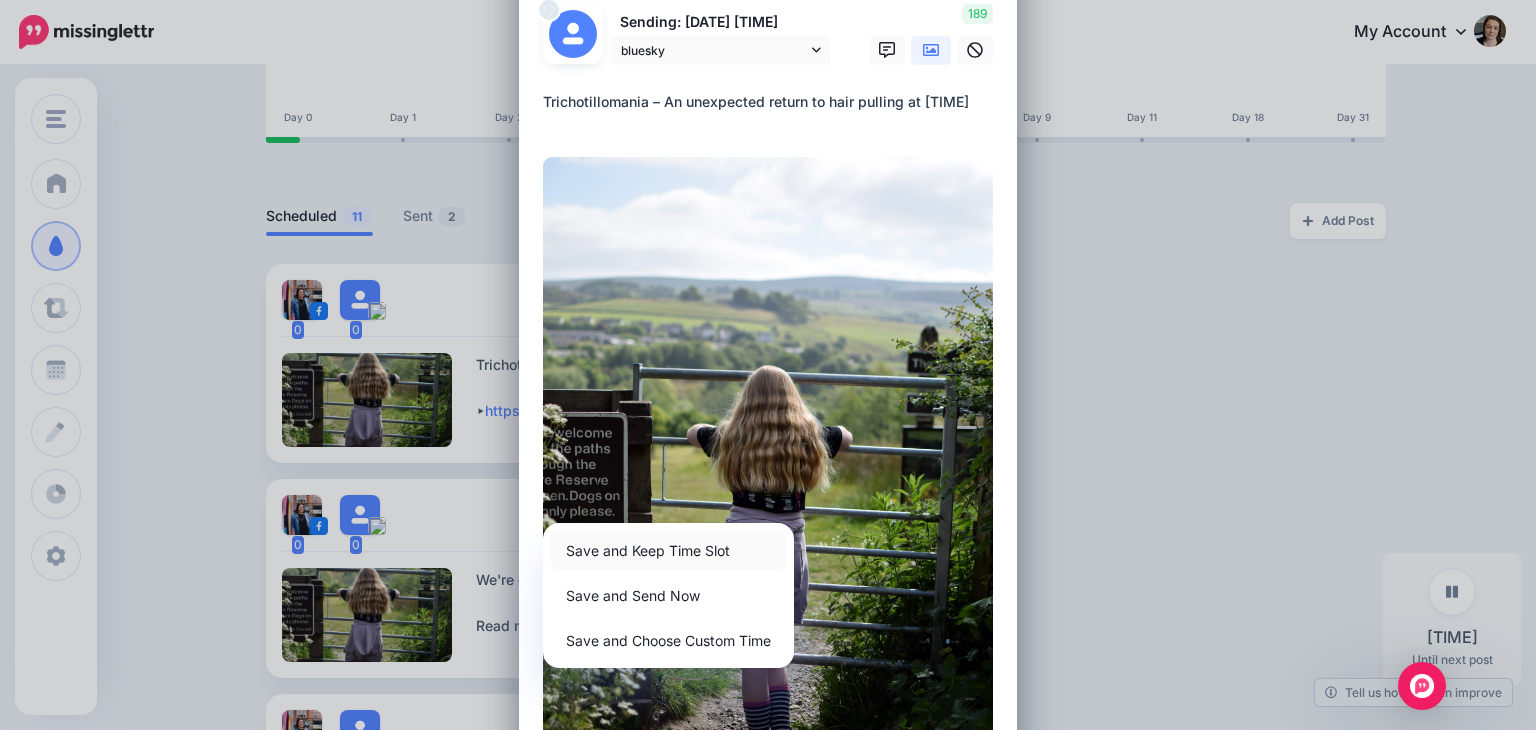 scroll, scrollTop: 0, scrollLeft: 0, axis: both 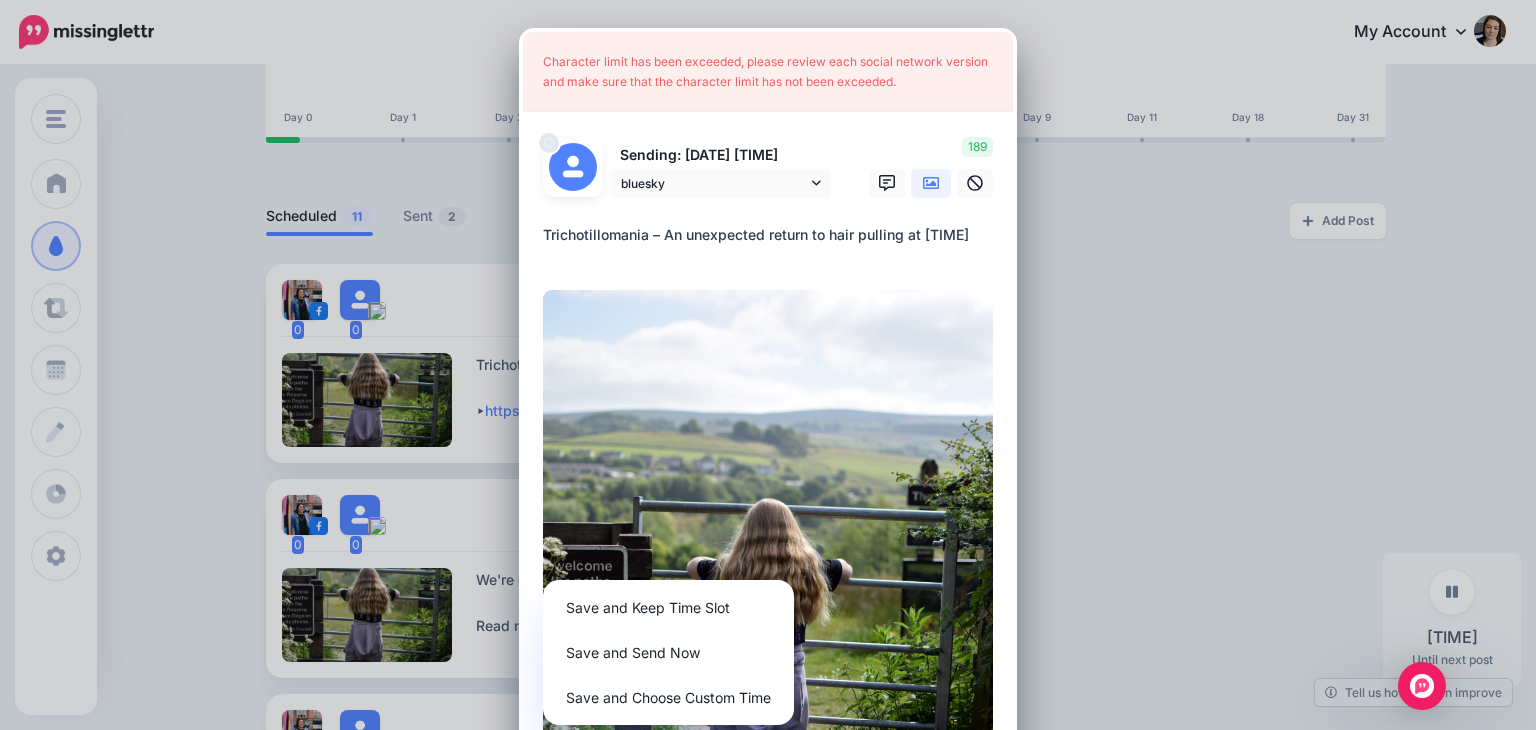 click on "**********" at bounding box center (773, 242) 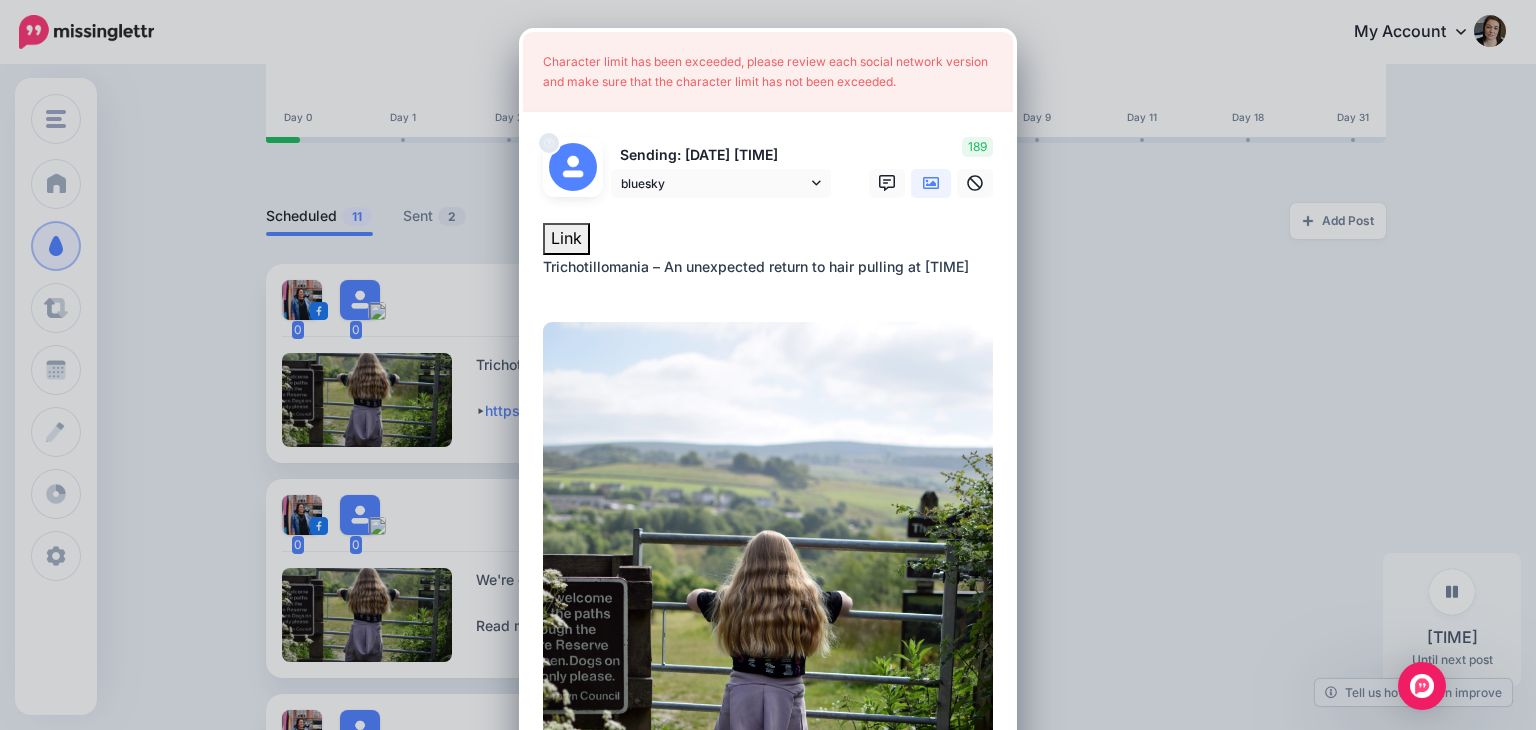 click on "**********" at bounding box center [768, 262] 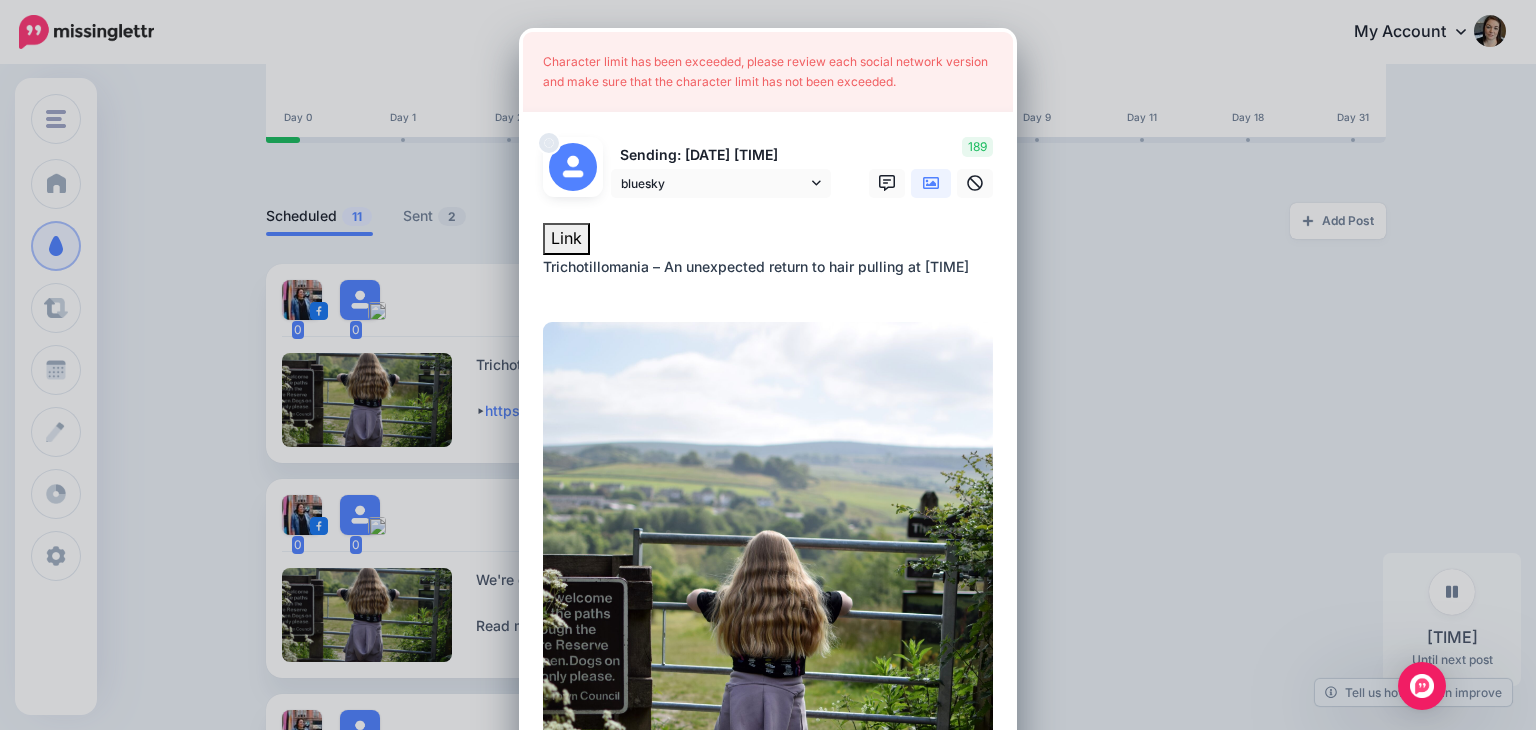 click on "**********" at bounding box center [768, 262] 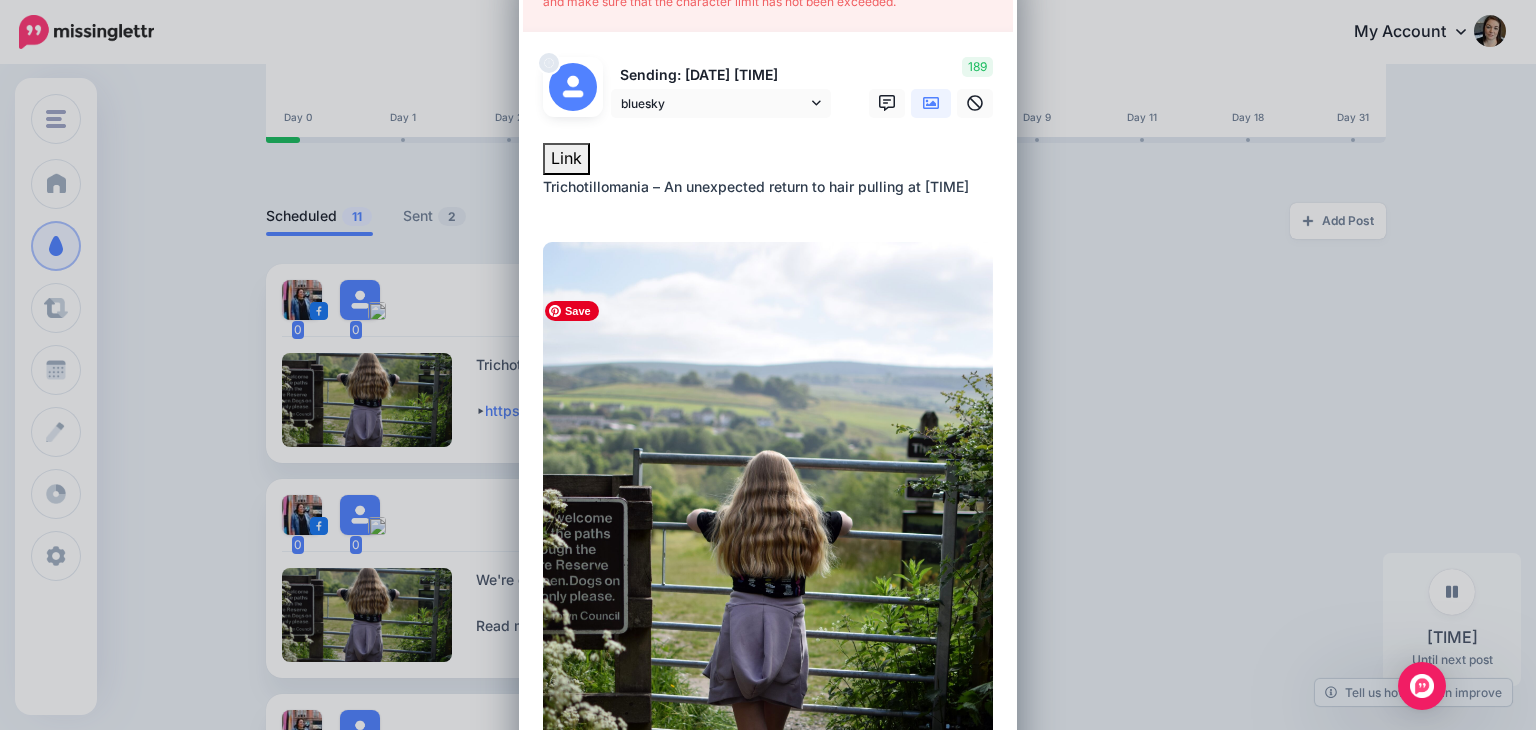 scroll, scrollTop: 40, scrollLeft: 0, axis: vertical 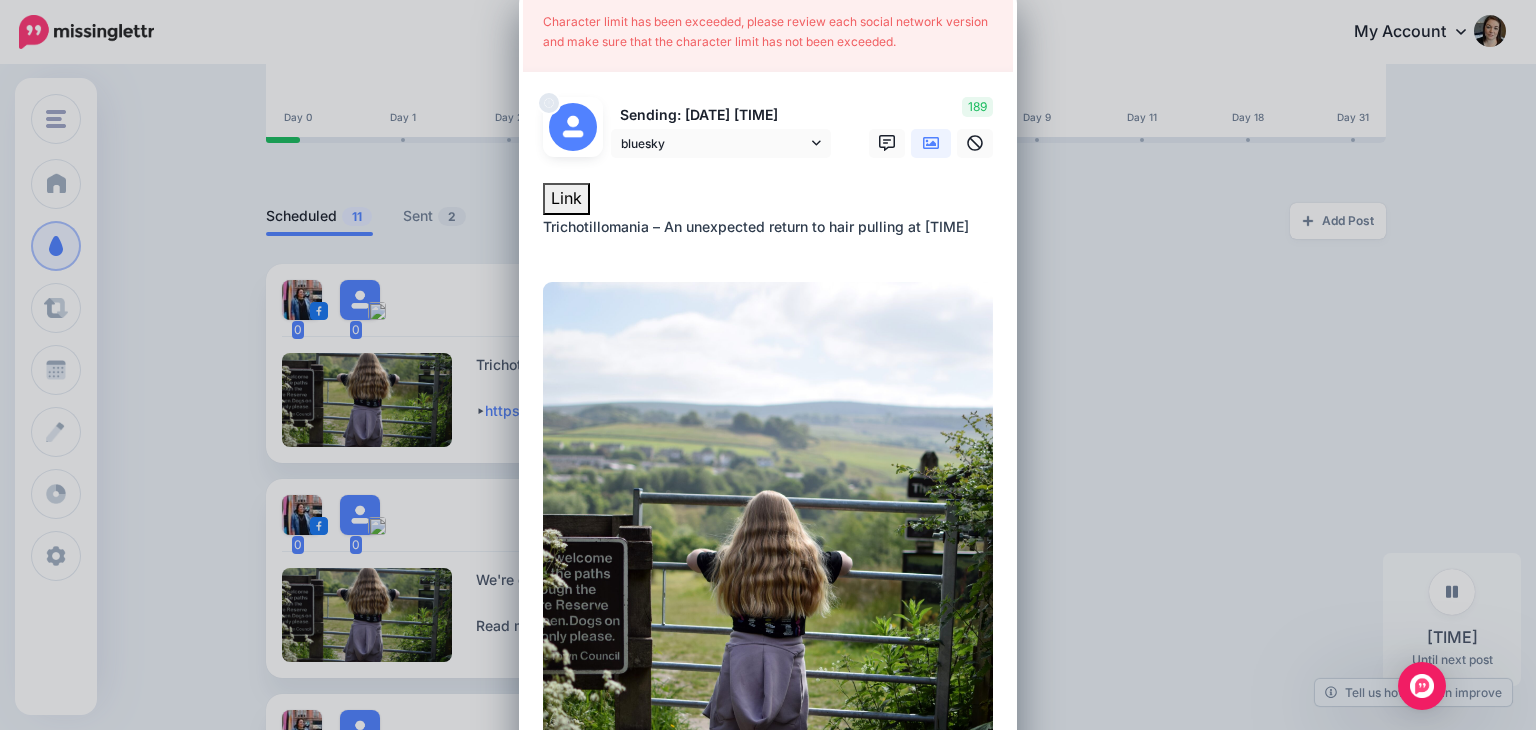 click on "Edit Post
Loading
Character limit has been exceeded, please review each social network version and make sure that the character limit has not been exceeded.
Sending: 27th Aug 14:57
bluesky
189" at bounding box center [768, 365] 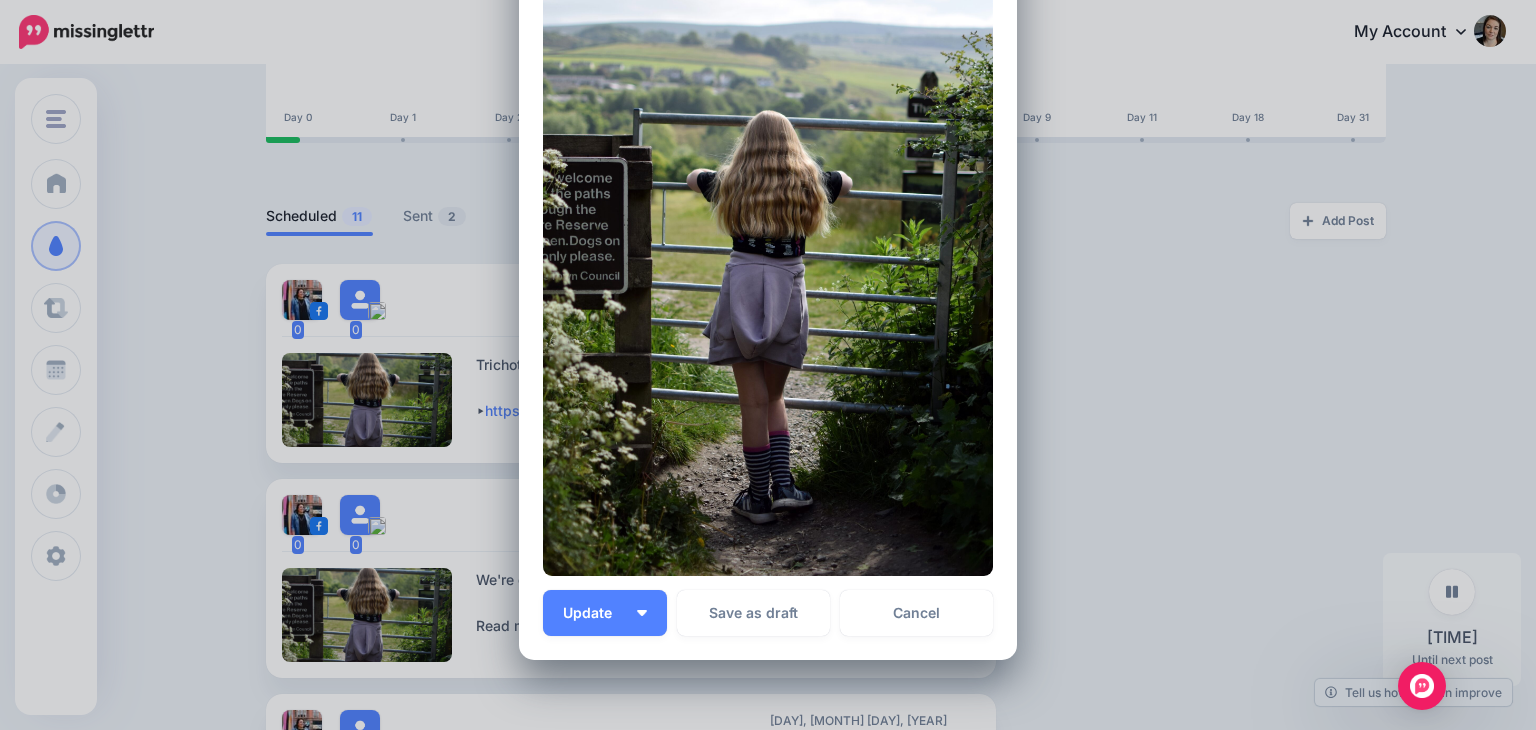 scroll, scrollTop: 524, scrollLeft: 0, axis: vertical 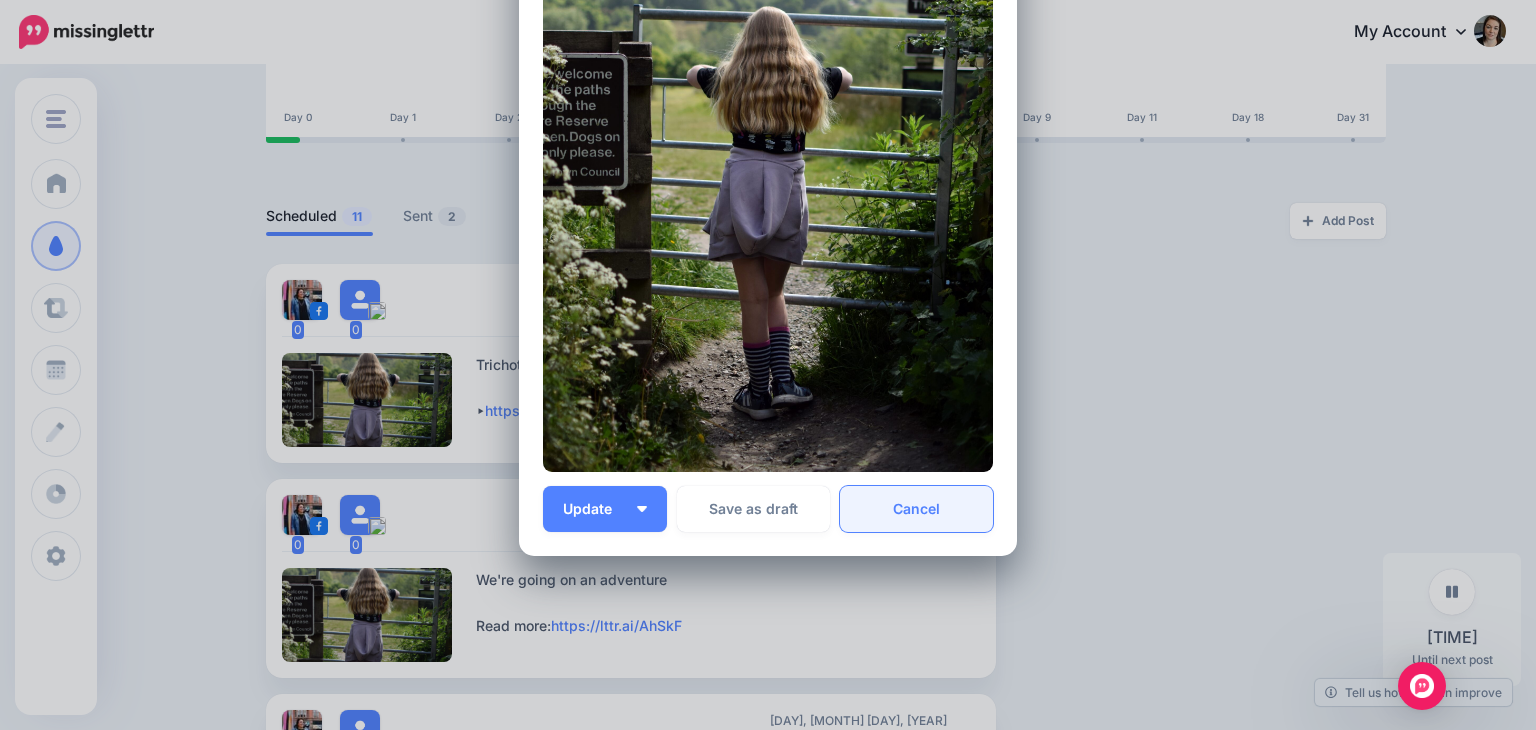 click on "Cancel" at bounding box center (916, 509) 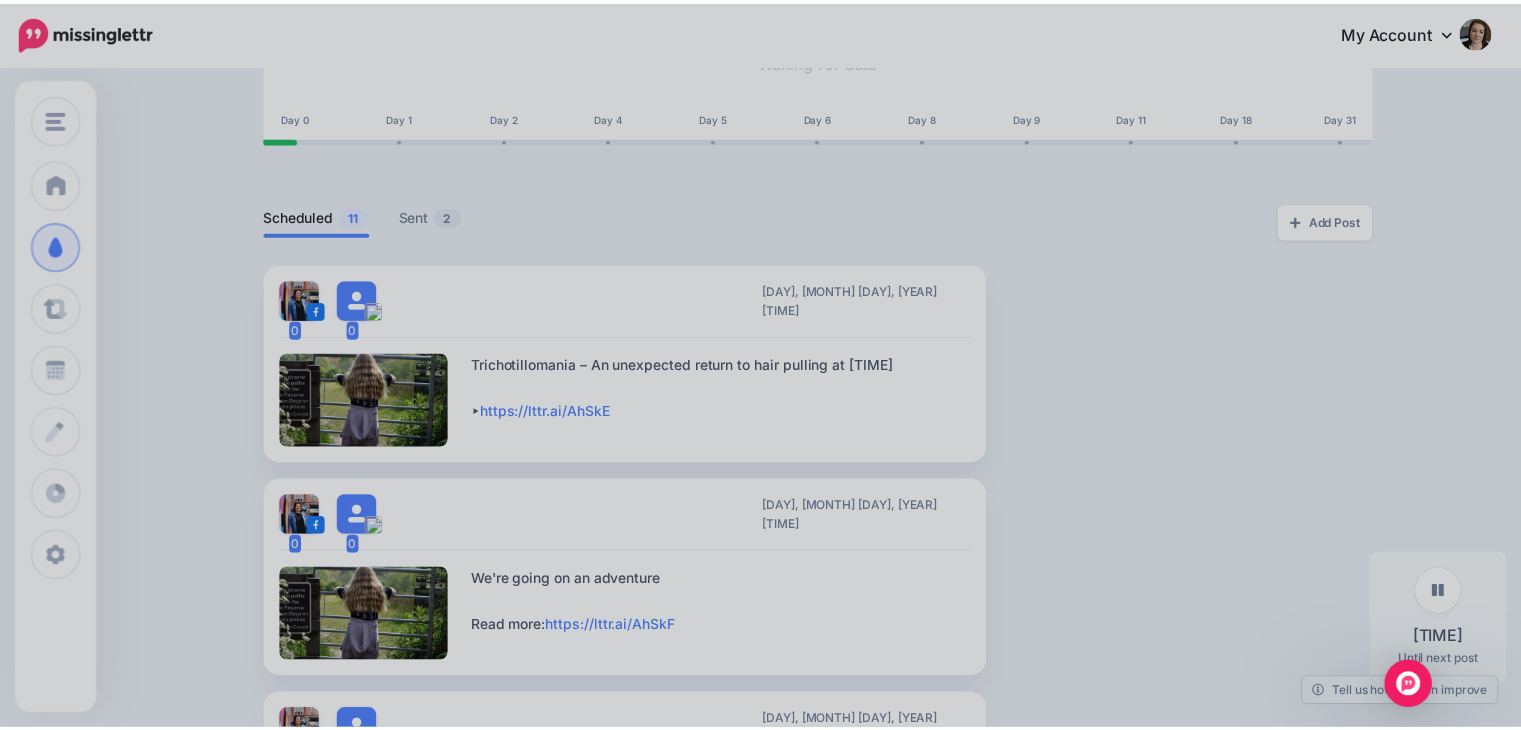 scroll, scrollTop: 403, scrollLeft: 0, axis: vertical 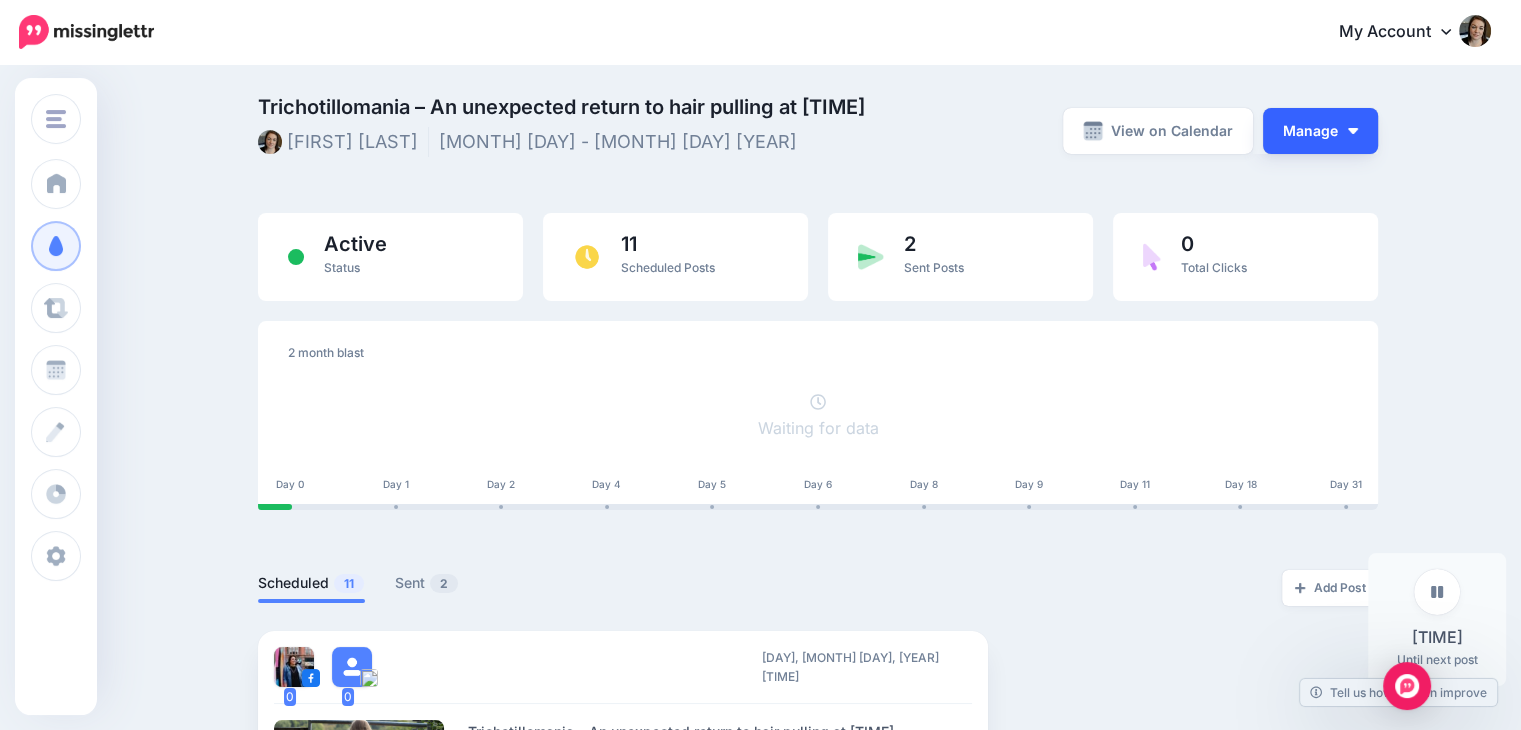 click on "Manage" at bounding box center [1320, 131] 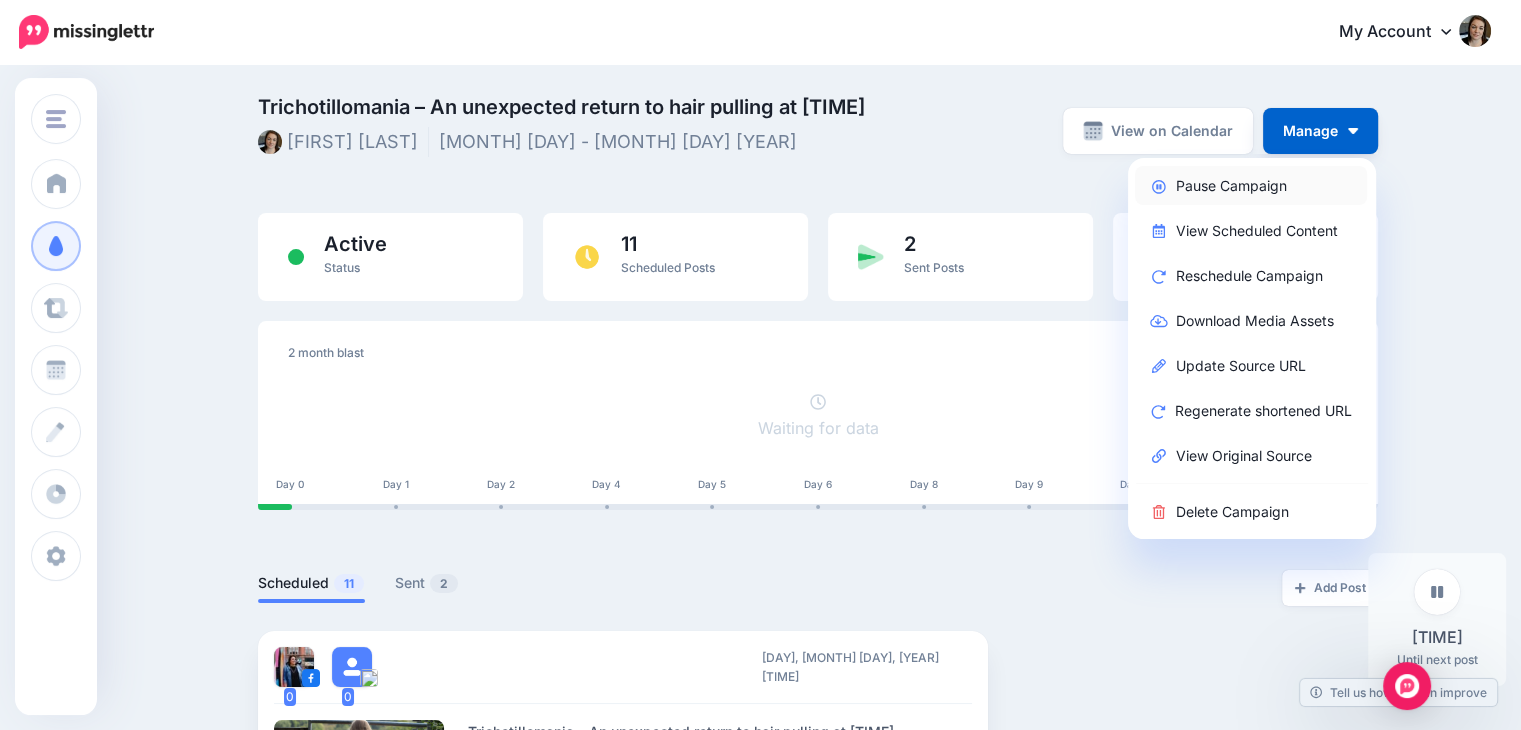 click on "Pause Campaign" at bounding box center (1251, 185) 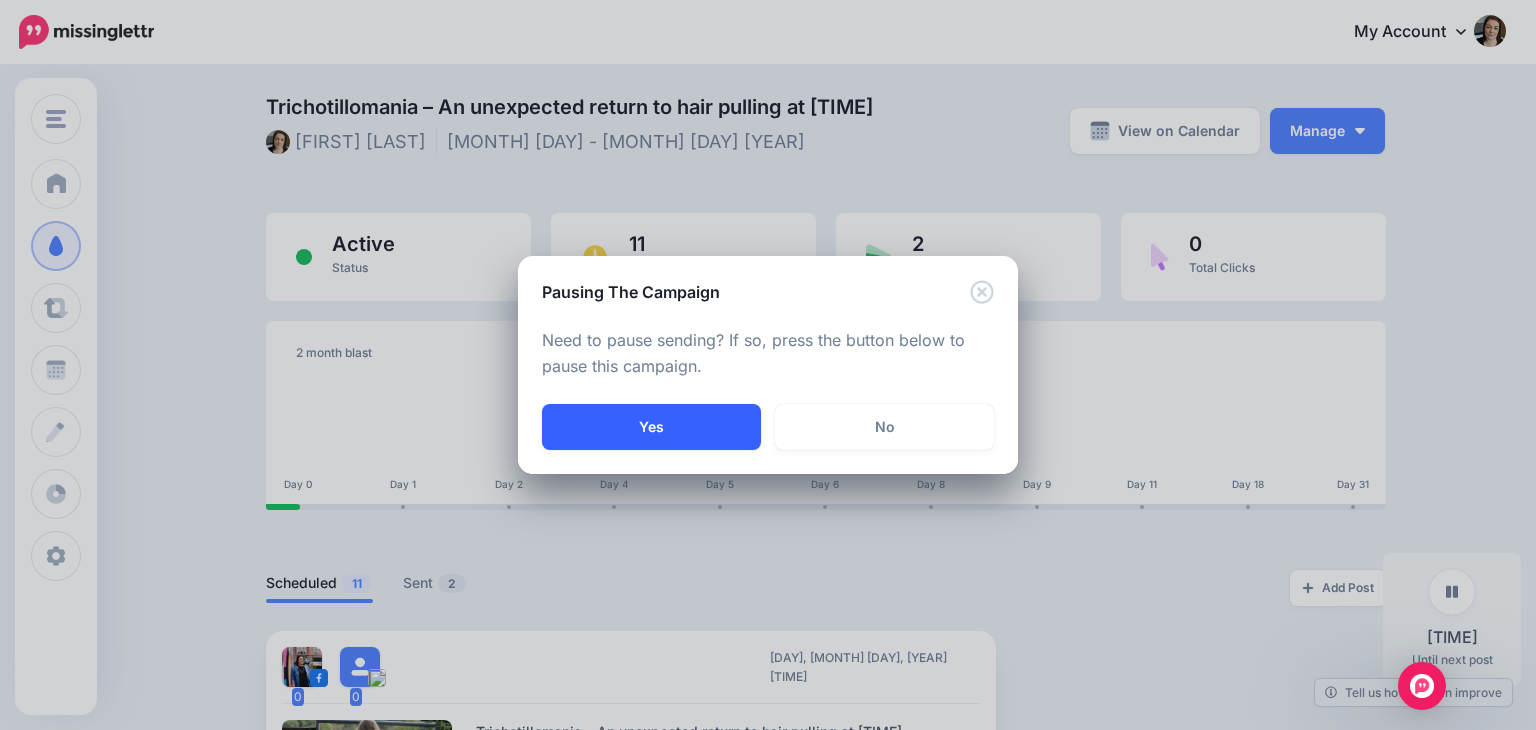 click on "Yes" at bounding box center [651, 427] 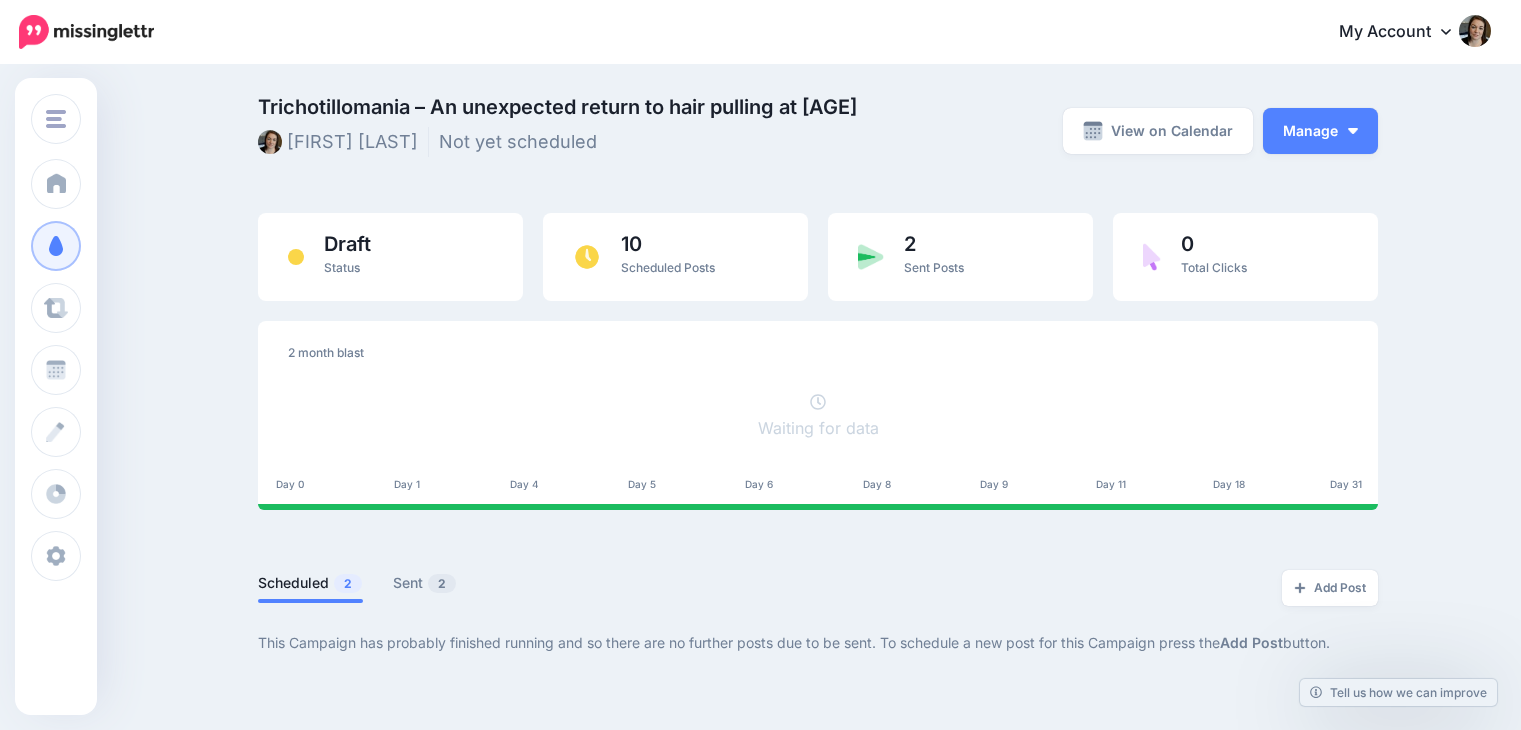 scroll, scrollTop: 0, scrollLeft: 0, axis: both 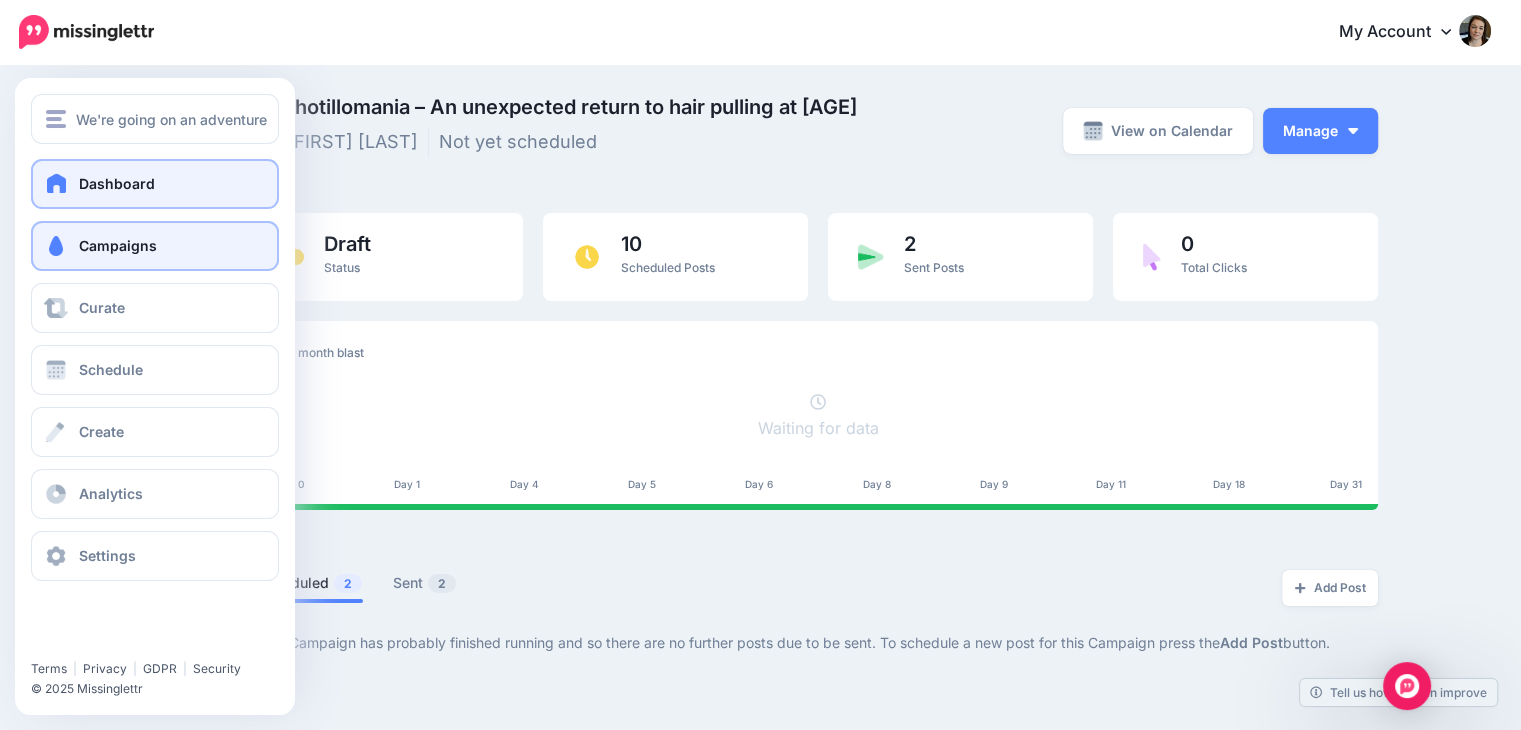 click on "Dashboard" at bounding box center [117, 183] 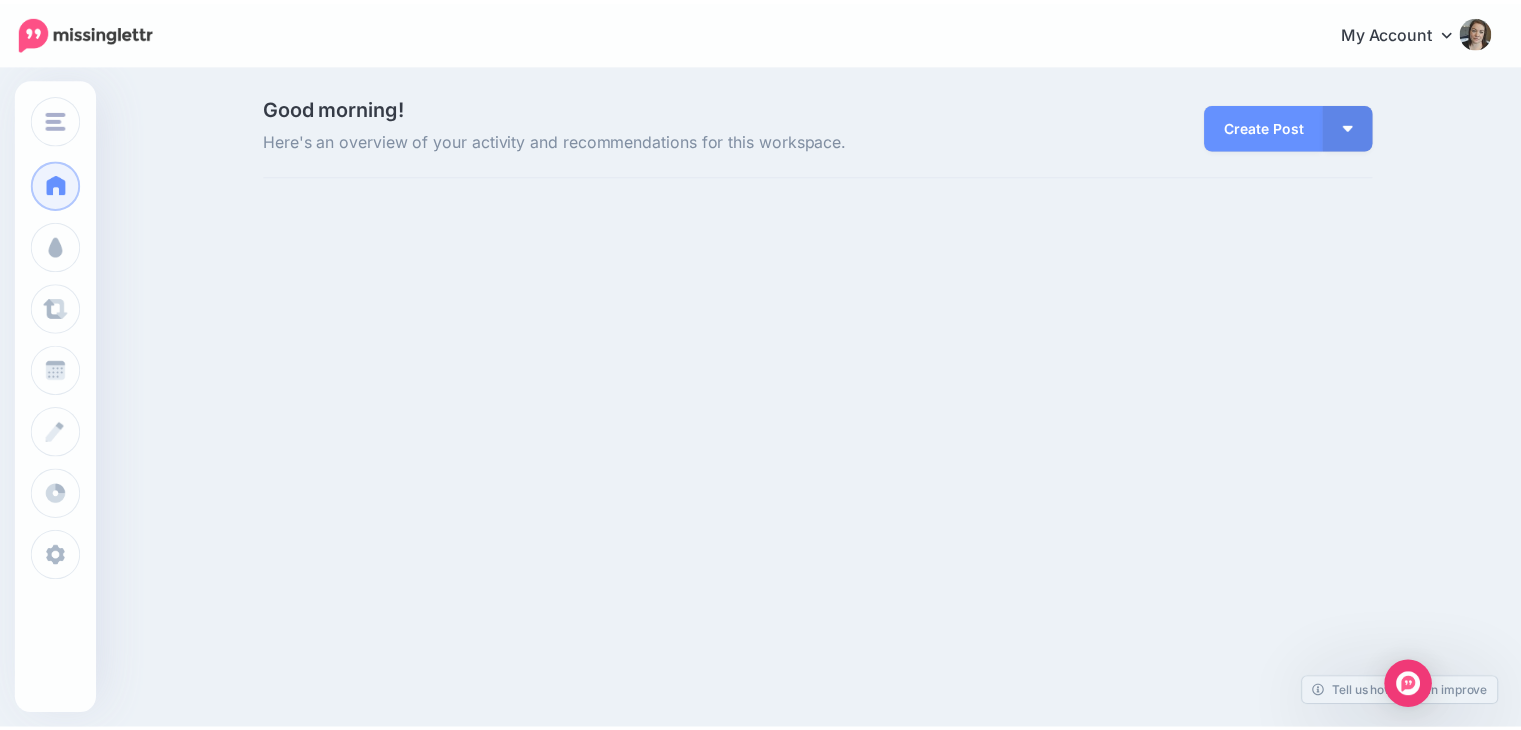scroll, scrollTop: 0, scrollLeft: 0, axis: both 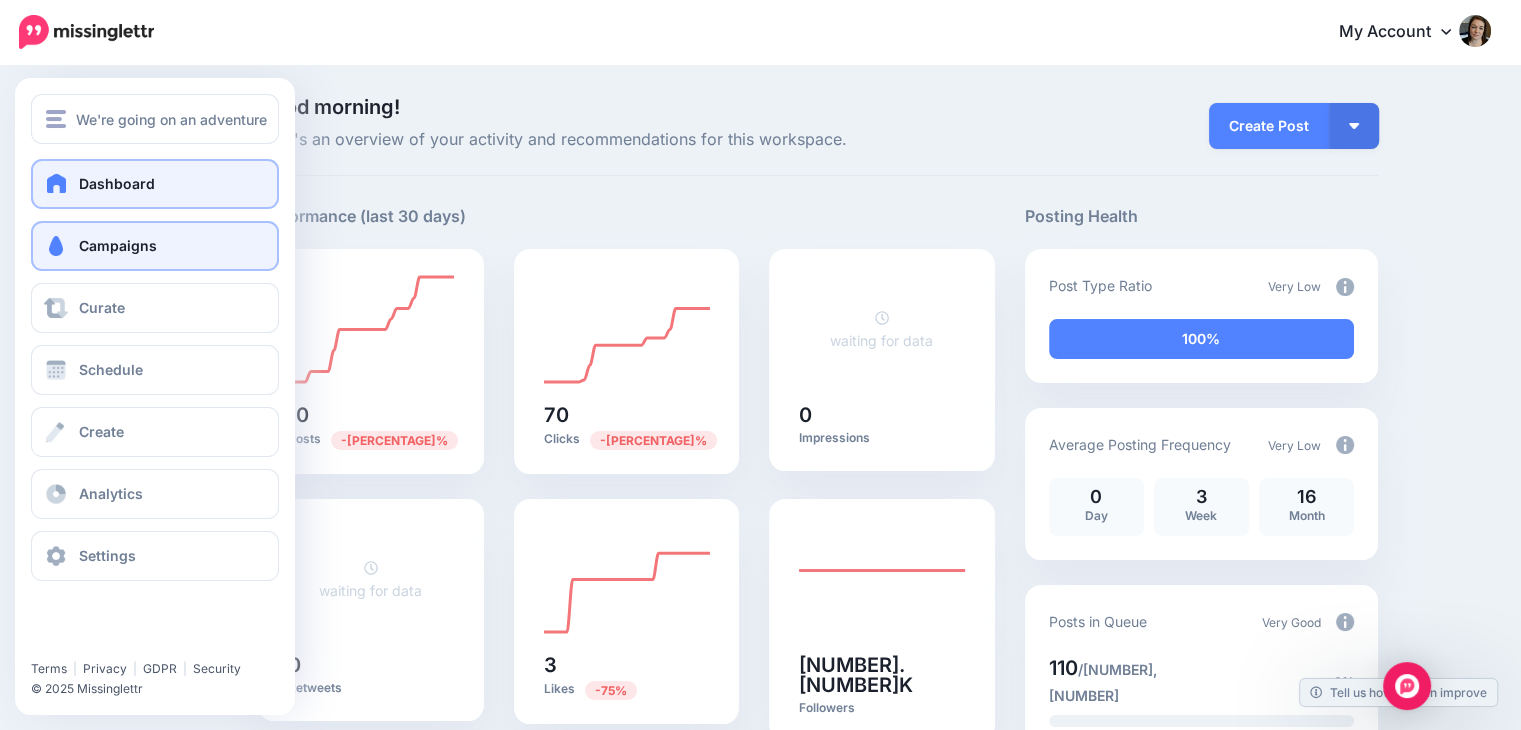 click on "Campaigns" at bounding box center (118, 245) 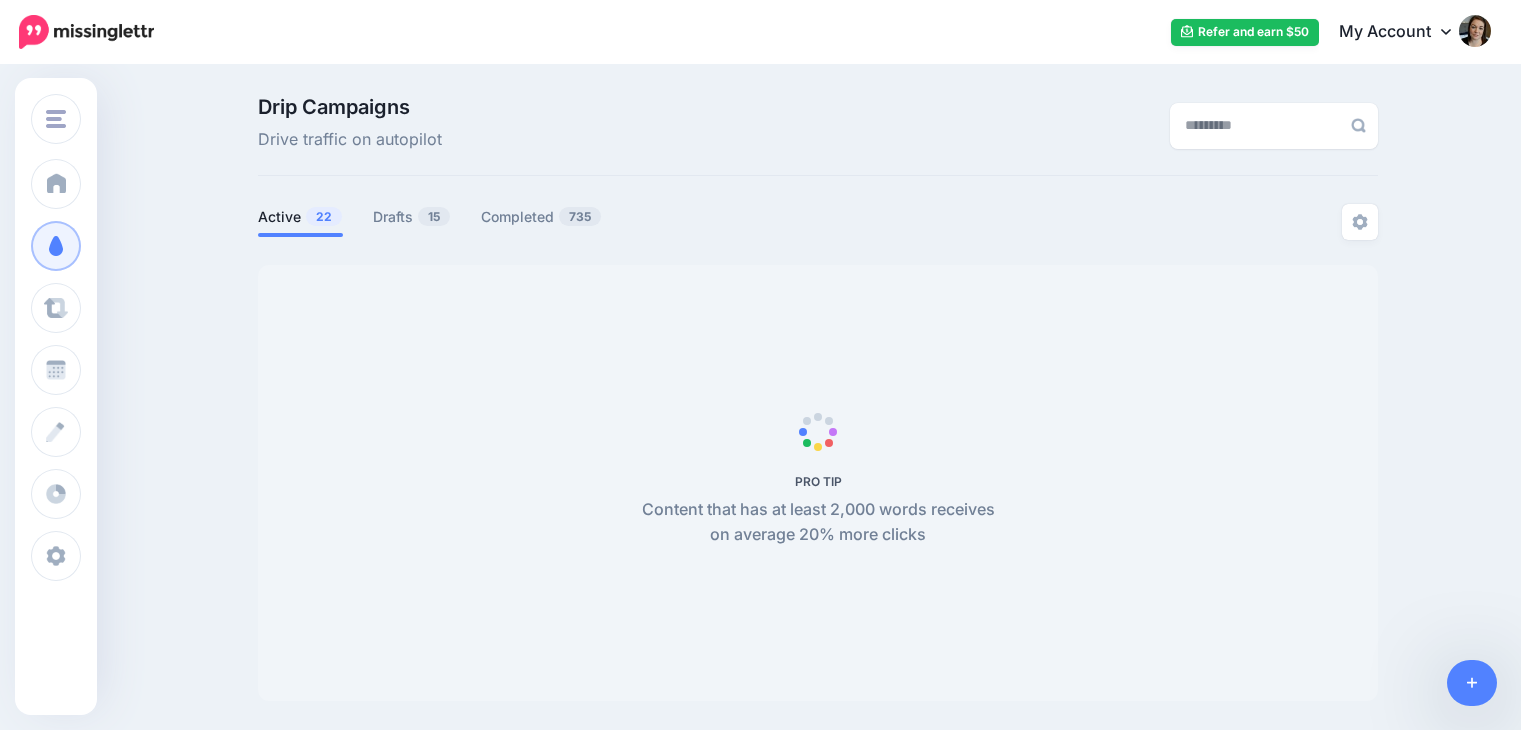 scroll, scrollTop: 0, scrollLeft: 0, axis: both 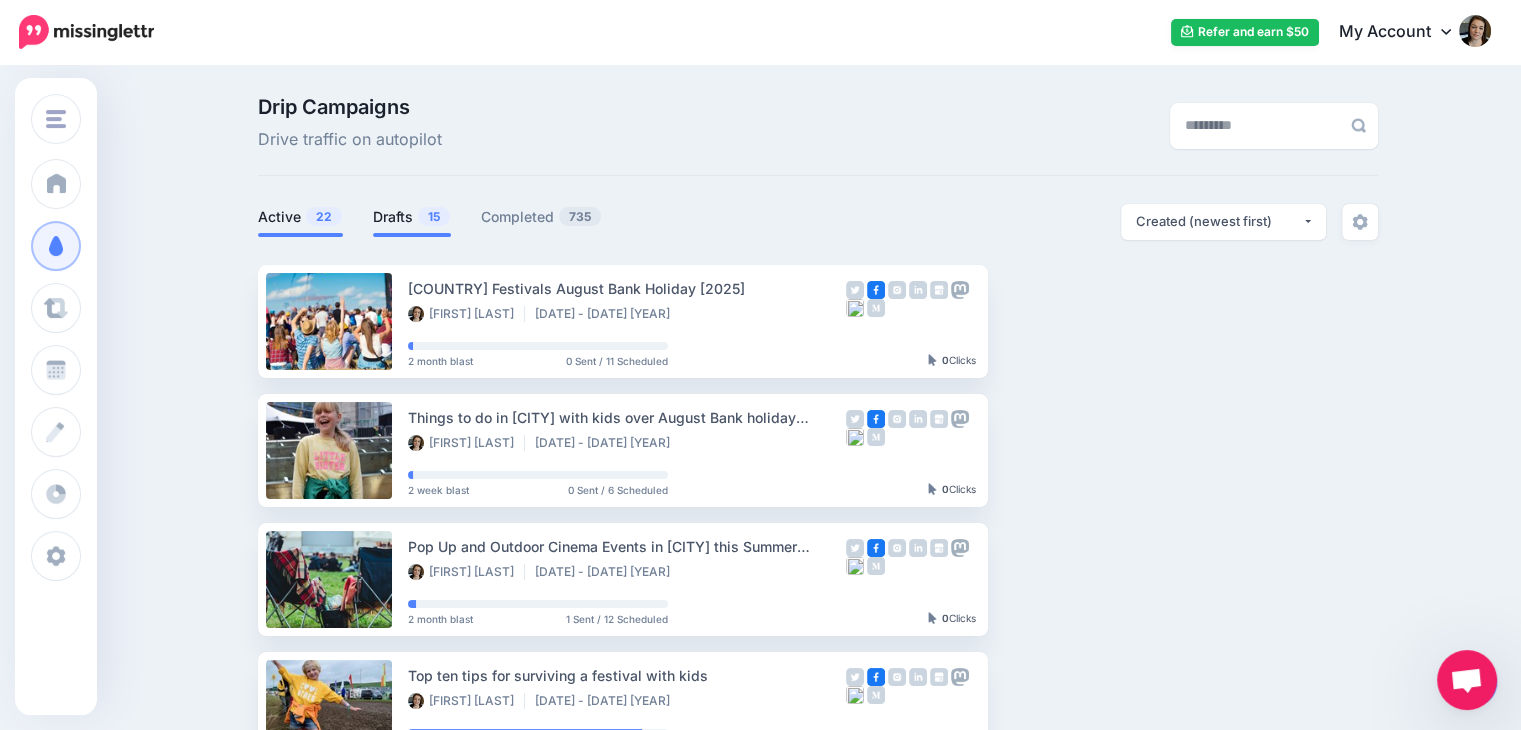 click on "Drafts  15" at bounding box center (412, 217) 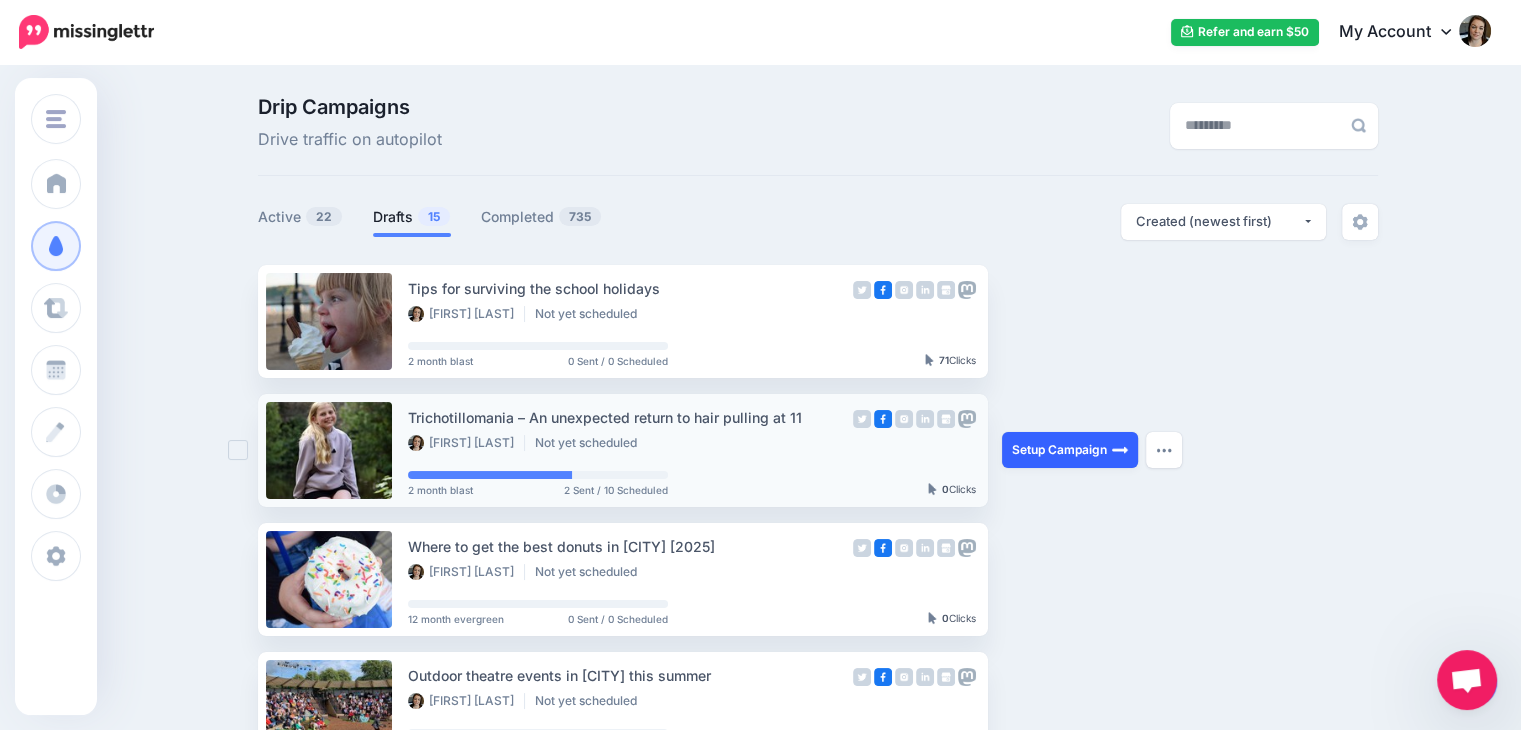 click on "Setup Campaign" at bounding box center (1070, 450) 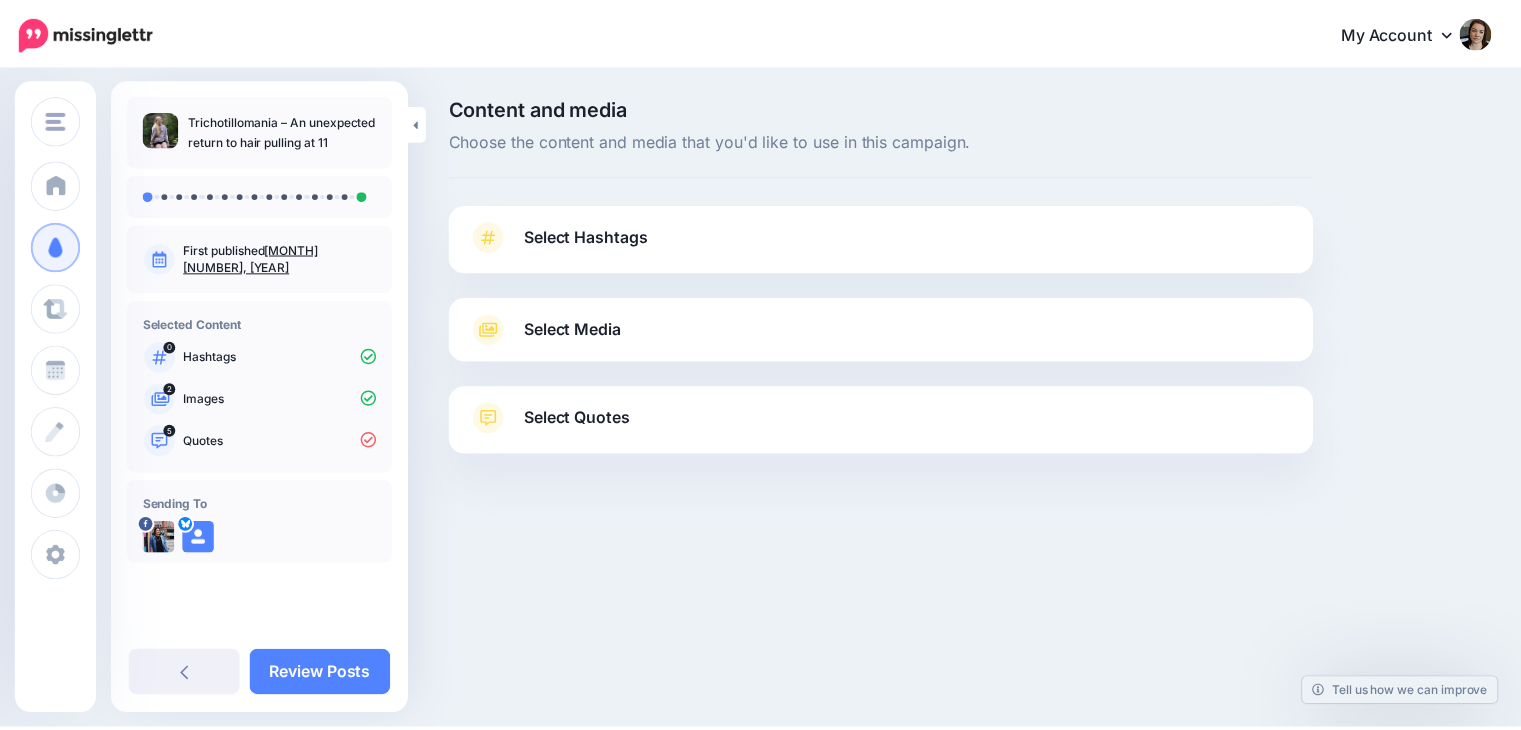 scroll, scrollTop: 0, scrollLeft: 0, axis: both 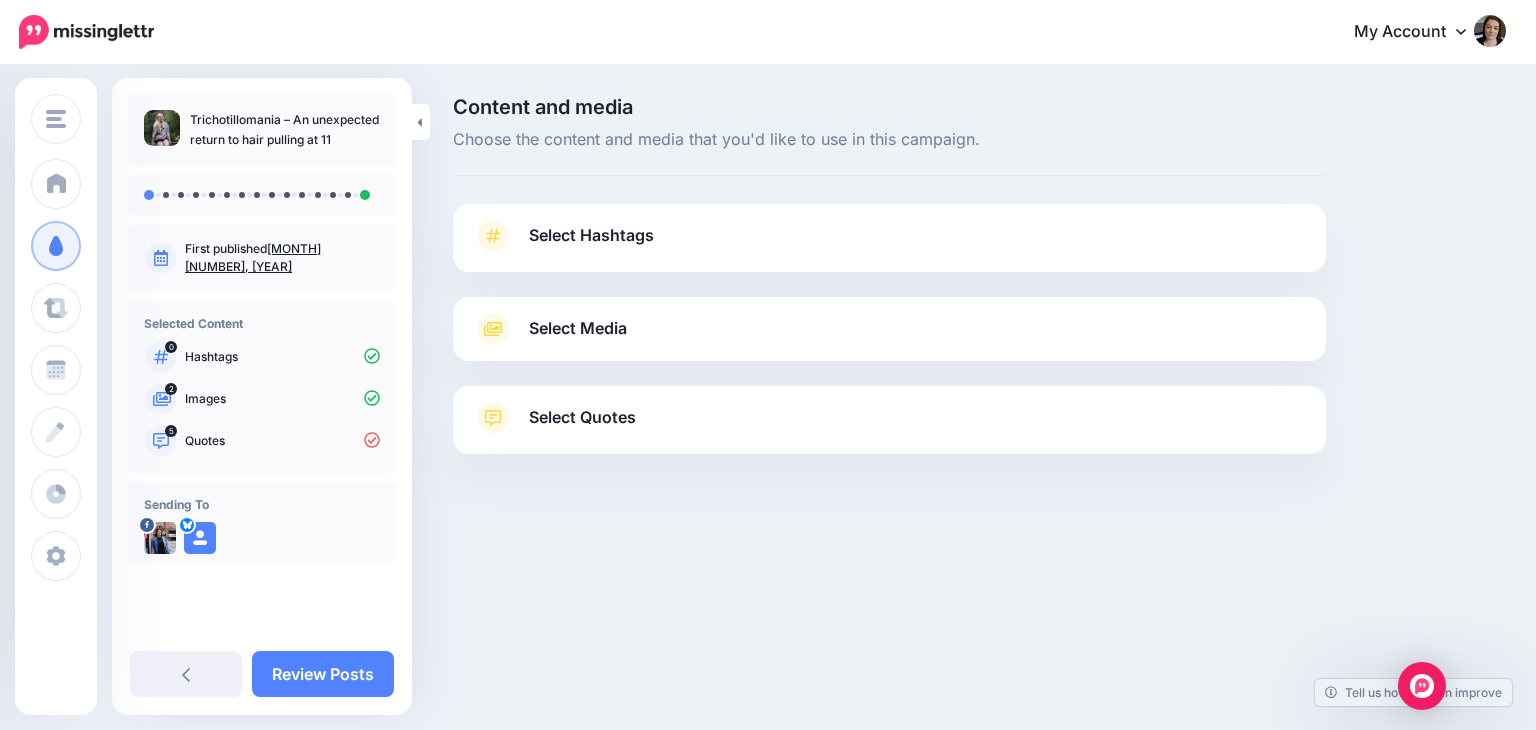 click on "Select Hashtags" at bounding box center [889, 246] 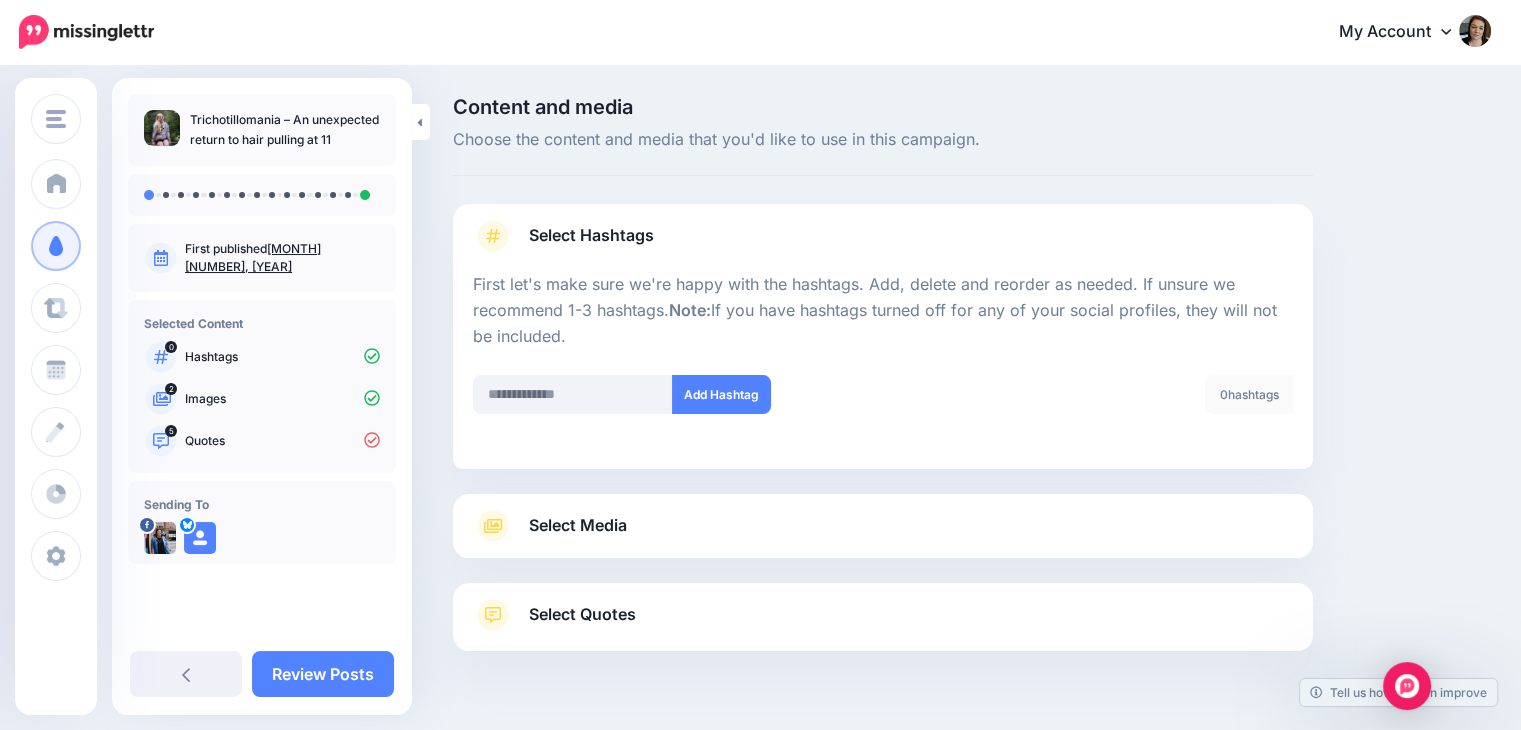 click on "Select Media
Next, let's make sure we have the best media for this campaign. Delete those you don't want or upload new ones. You can even crop, add text and stickers if needed(Not available for videos/gifs).
Add Media
What media would you like to add?
Upload" at bounding box center [883, 526] 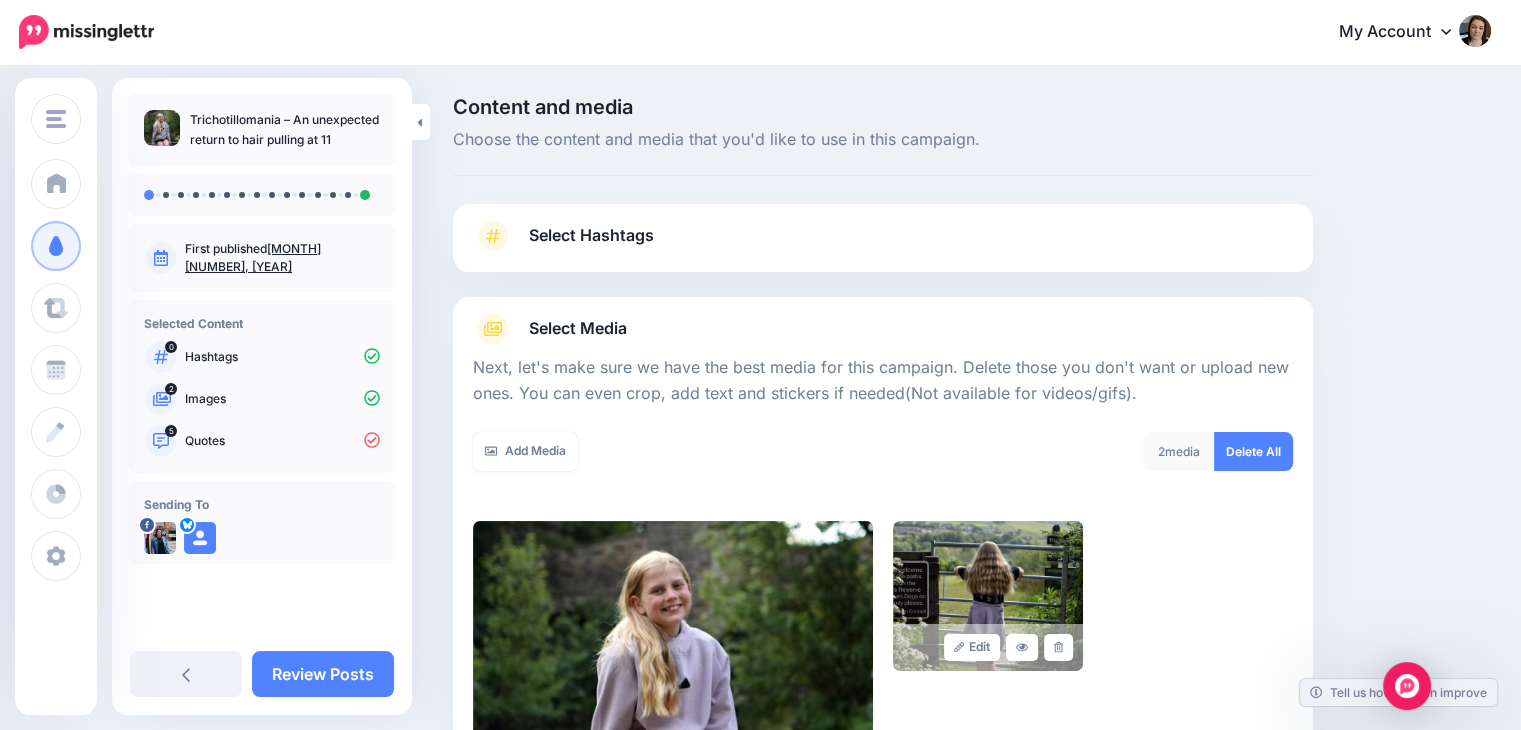 scroll, scrollTop: 300, scrollLeft: 0, axis: vertical 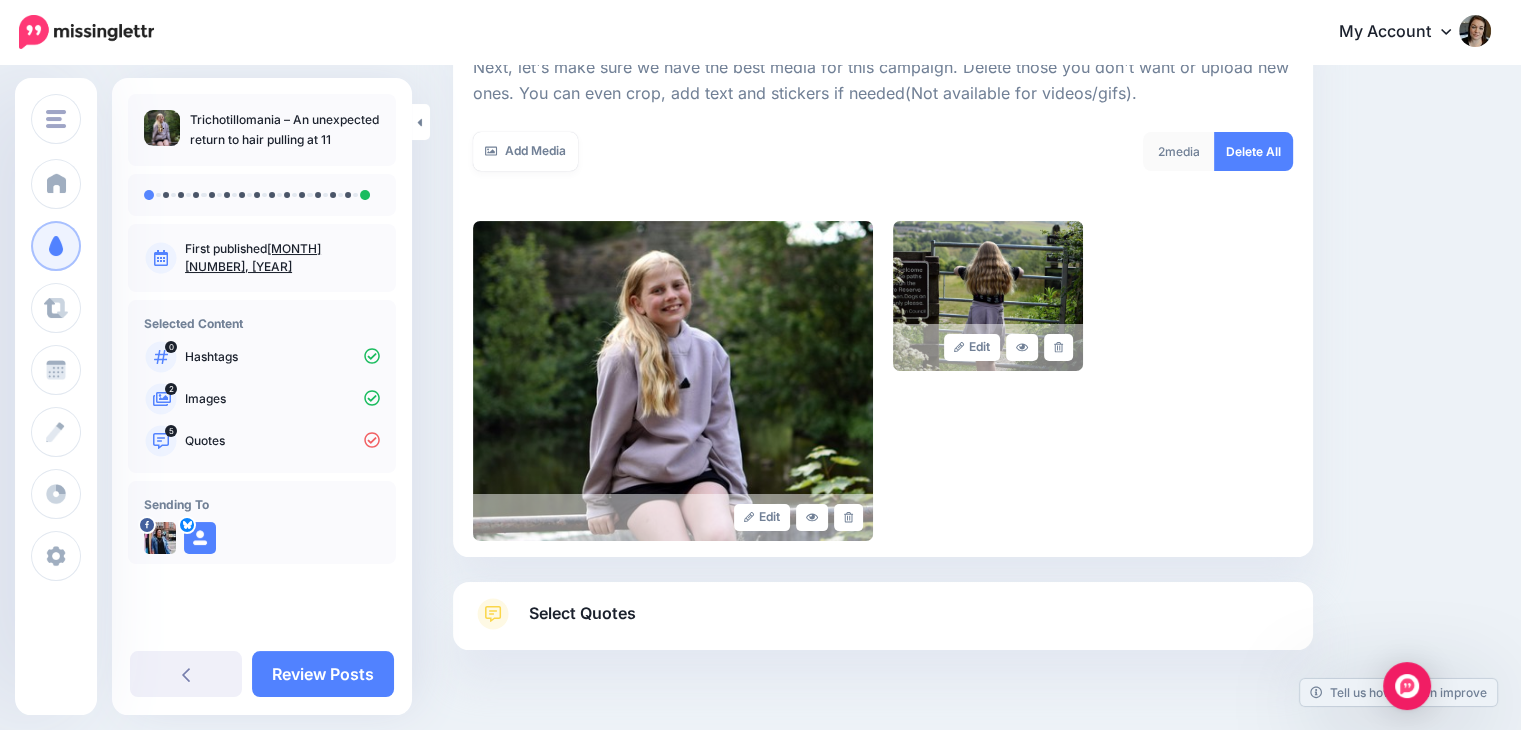 click on "Select Quotes" at bounding box center (883, 624) 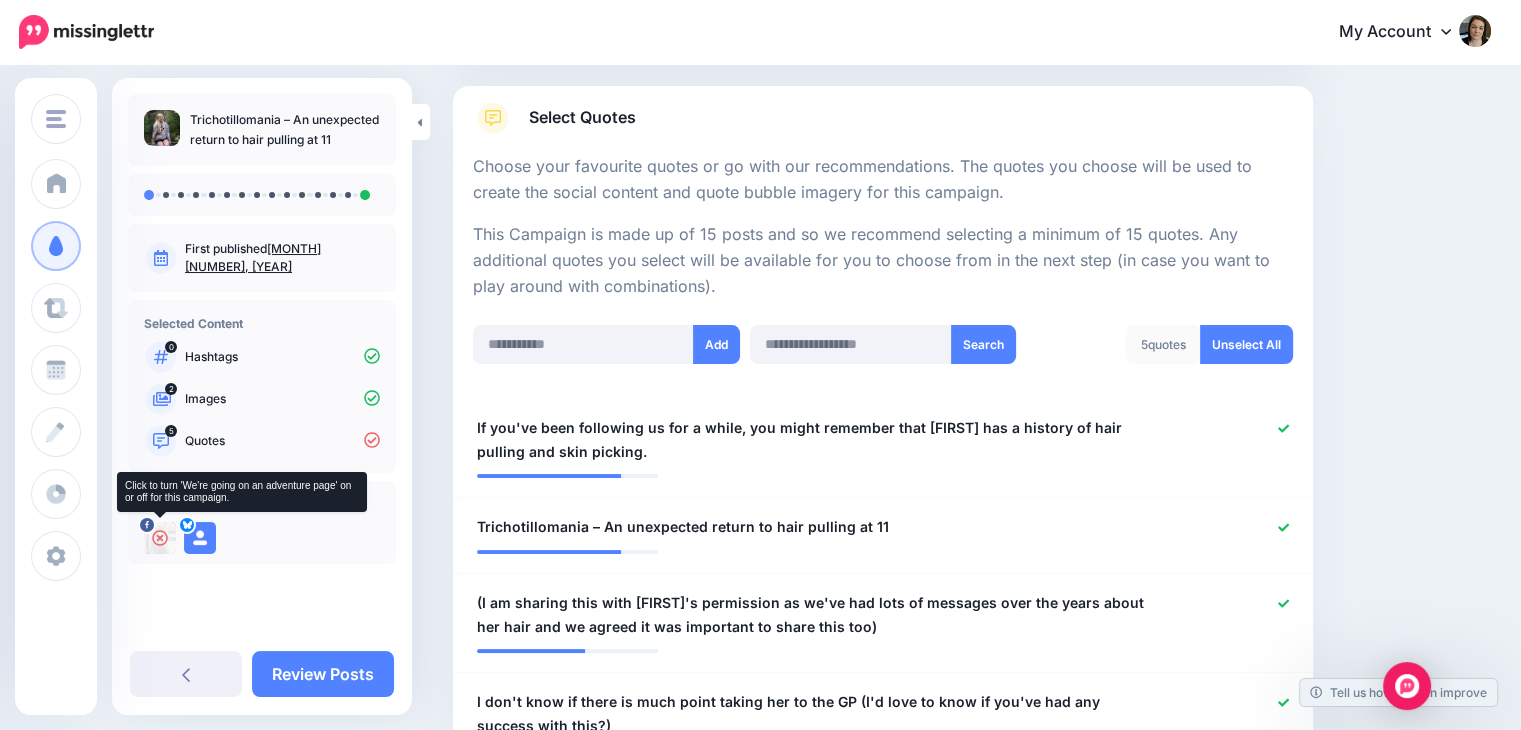 click 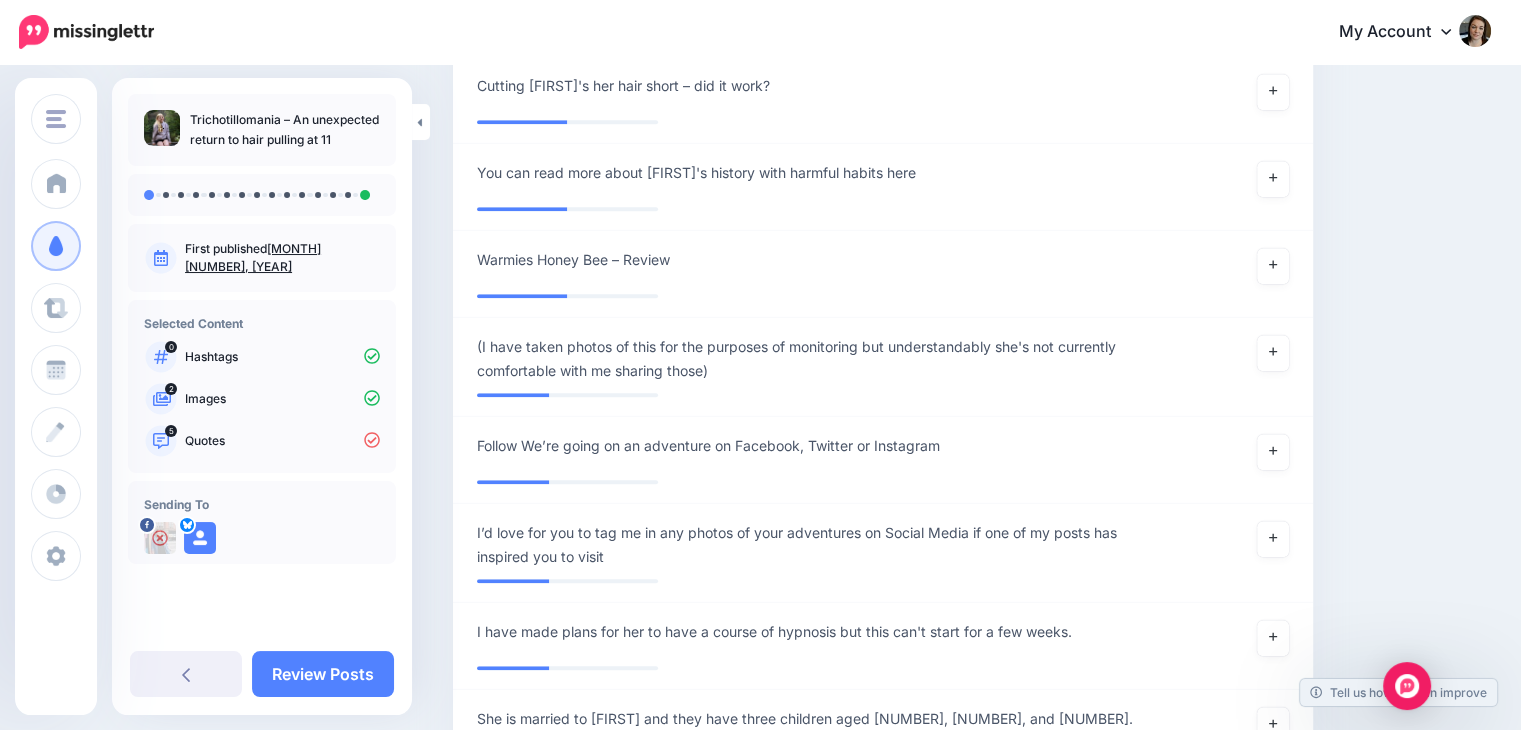 scroll, scrollTop: 2629, scrollLeft: 0, axis: vertical 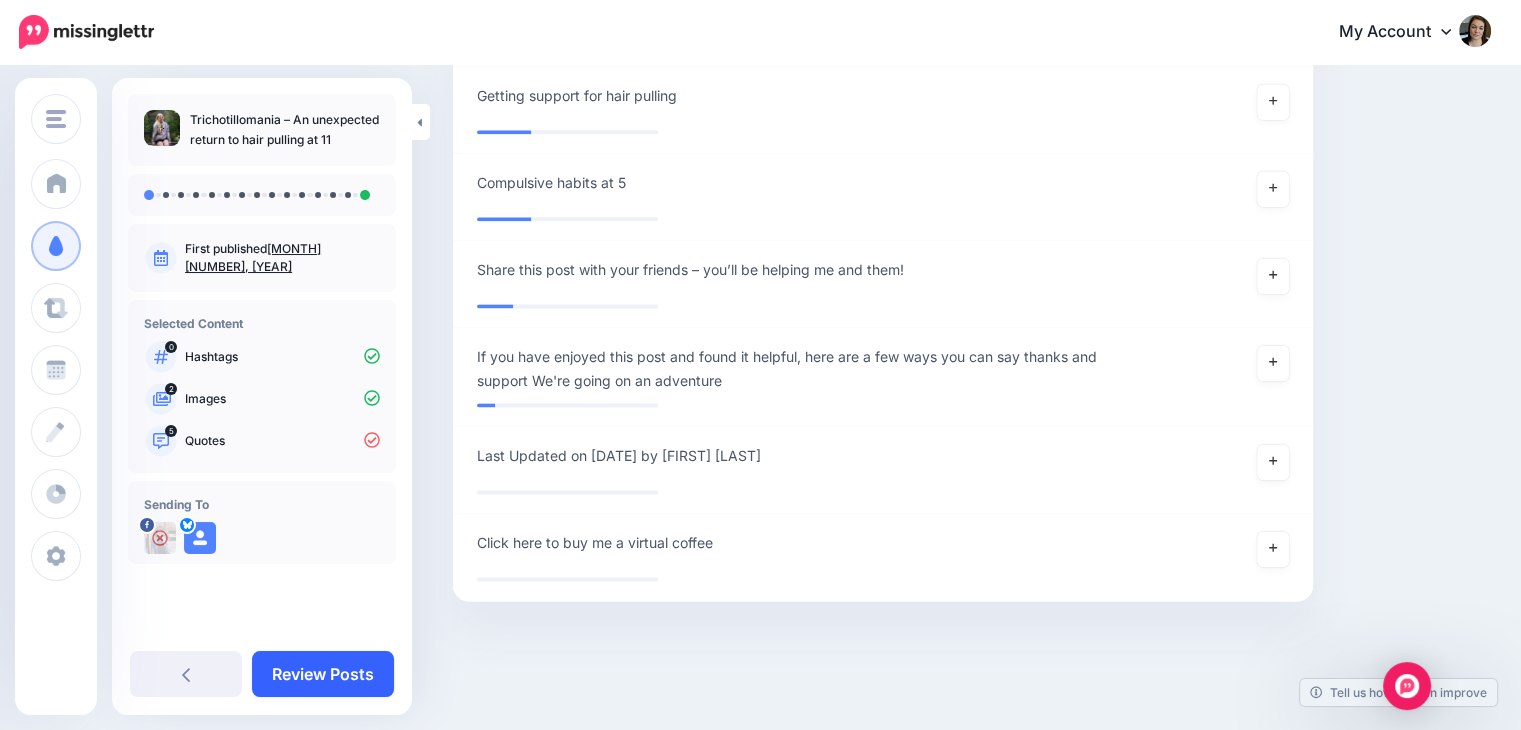 click on "Review Posts" at bounding box center (323, 674) 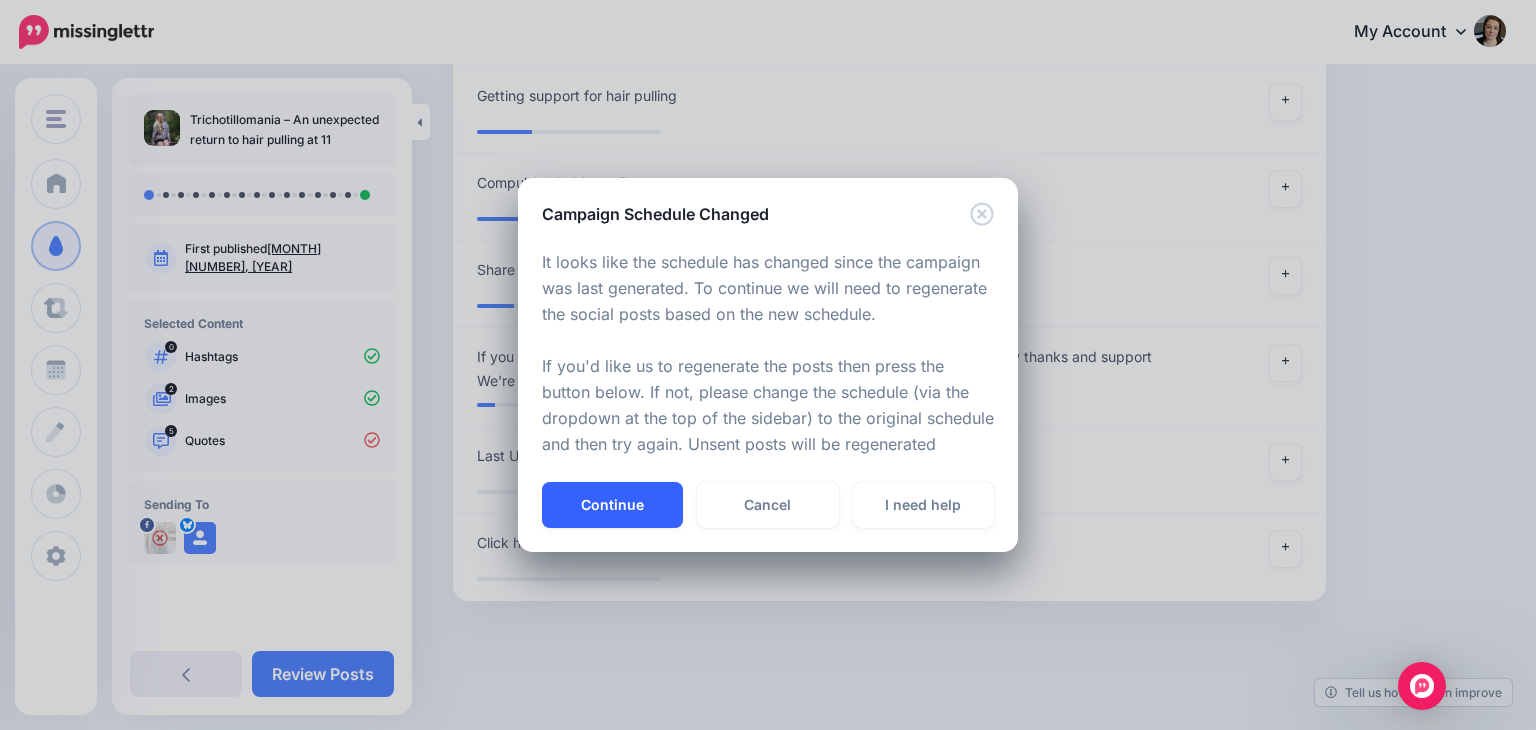 click on "Continue" at bounding box center [612, 505] 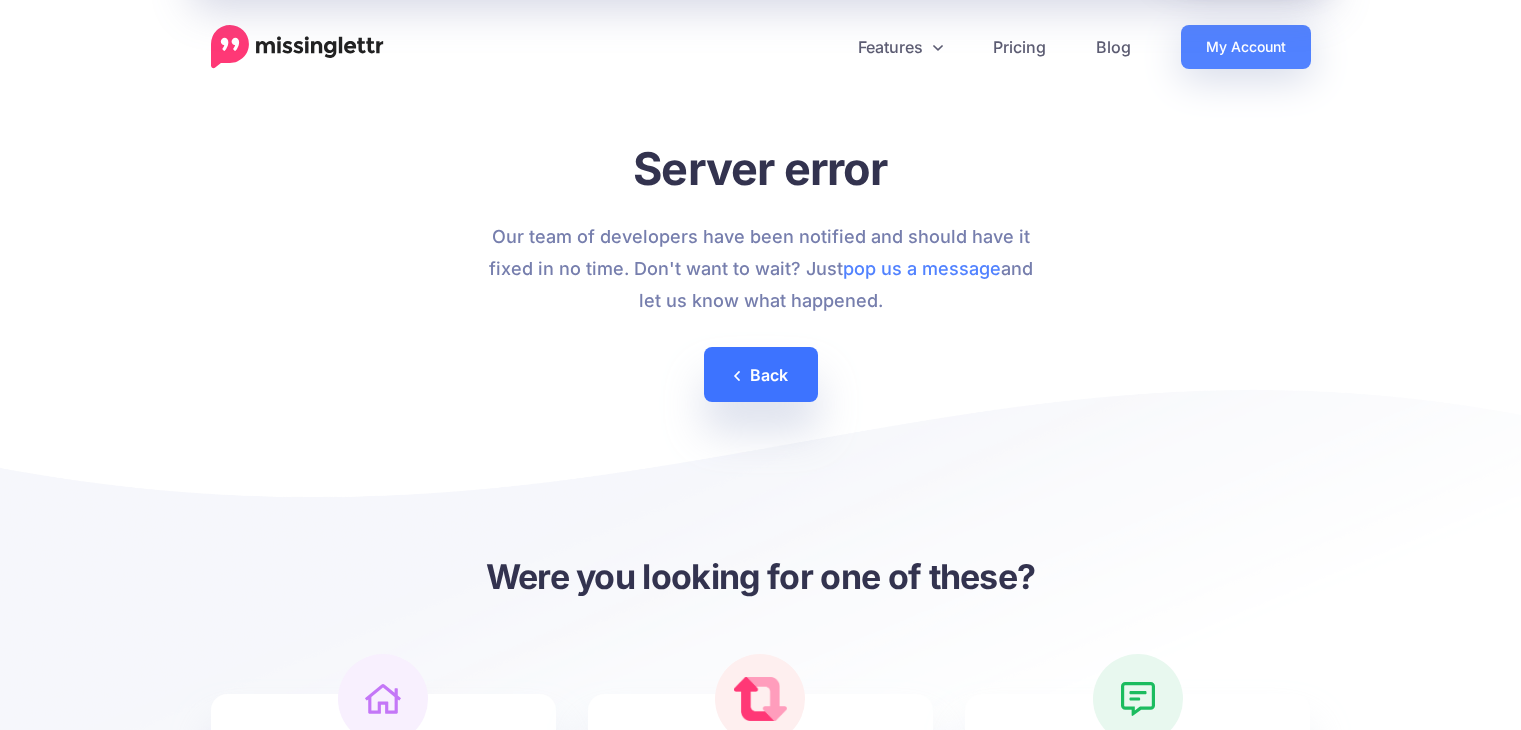 scroll, scrollTop: 0, scrollLeft: 0, axis: both 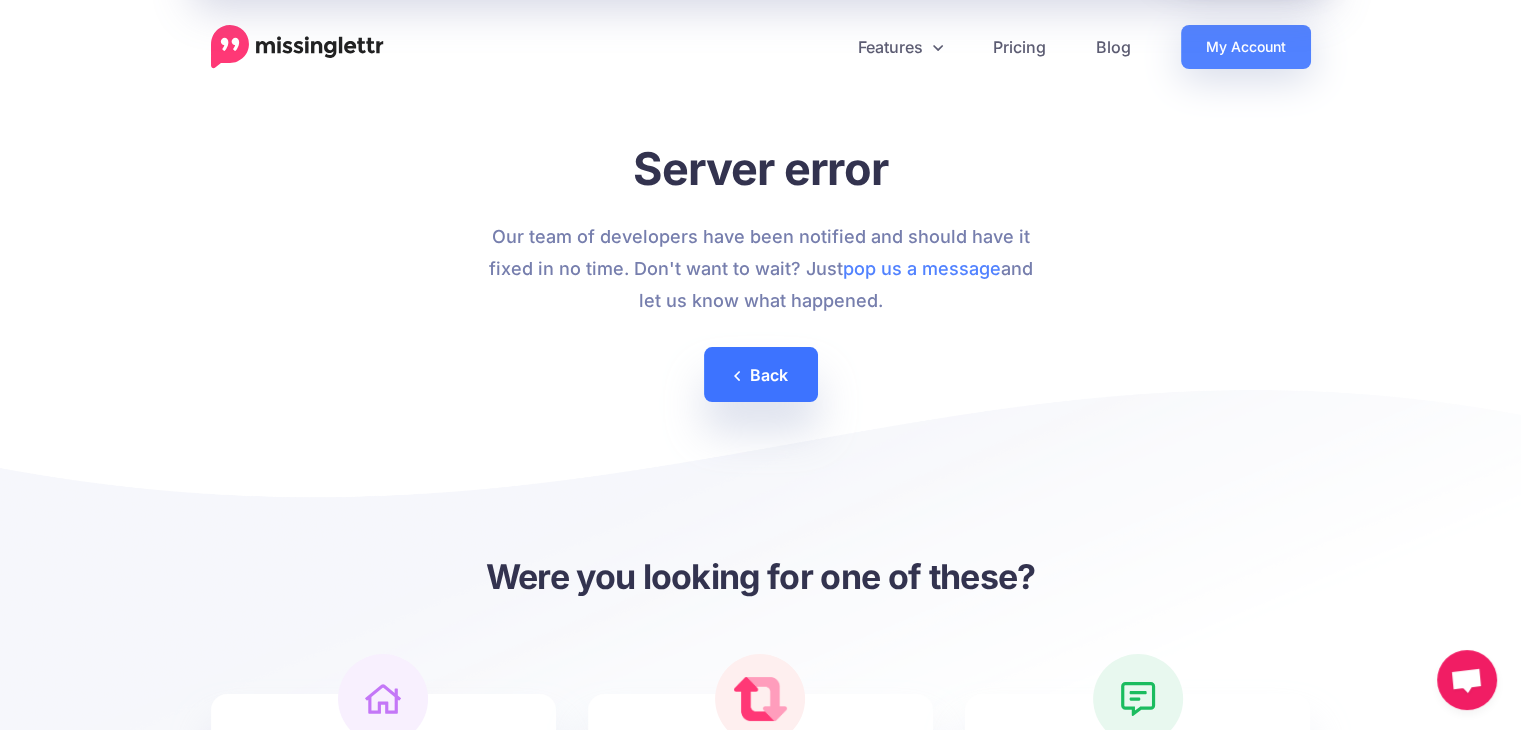 click on "Back" at bounding box center (761, 374) 